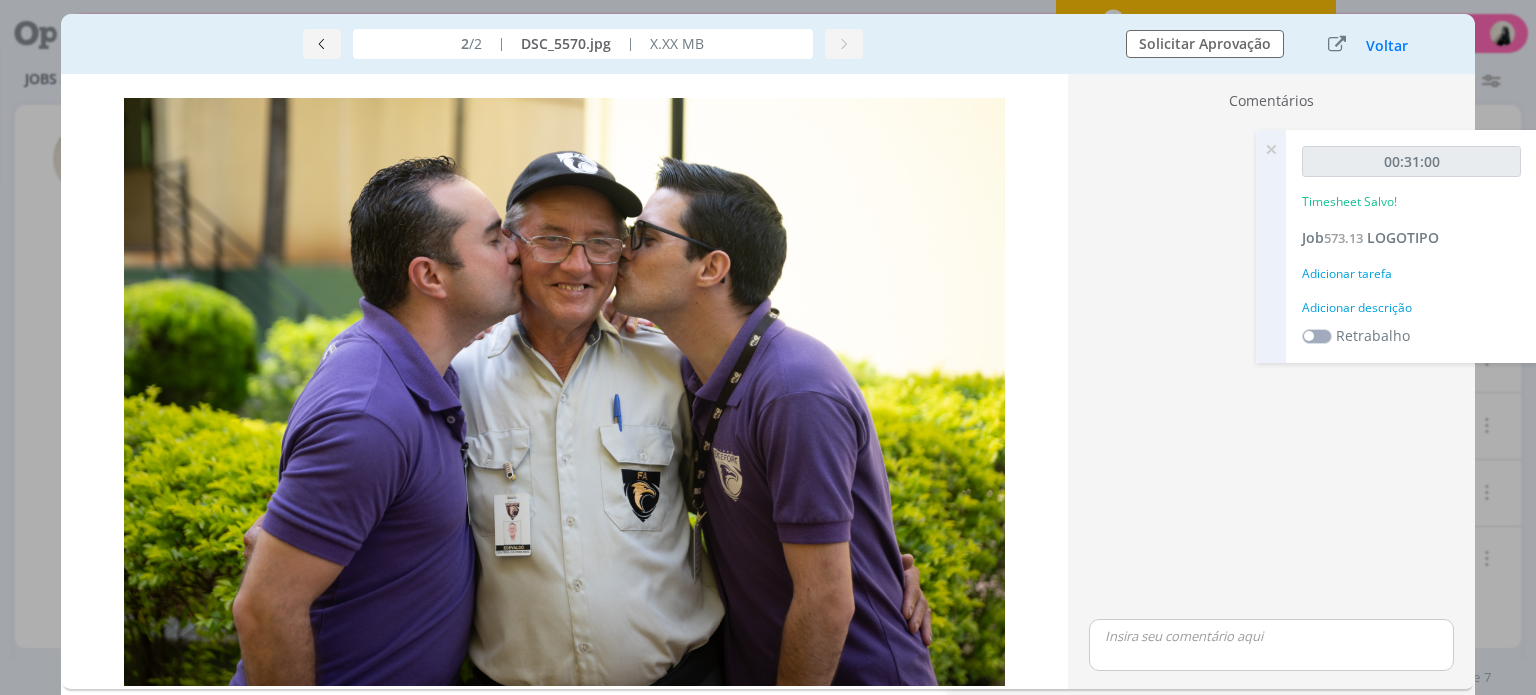 scroll, scrollTop: 0, scrollLeft: 0, axis: both 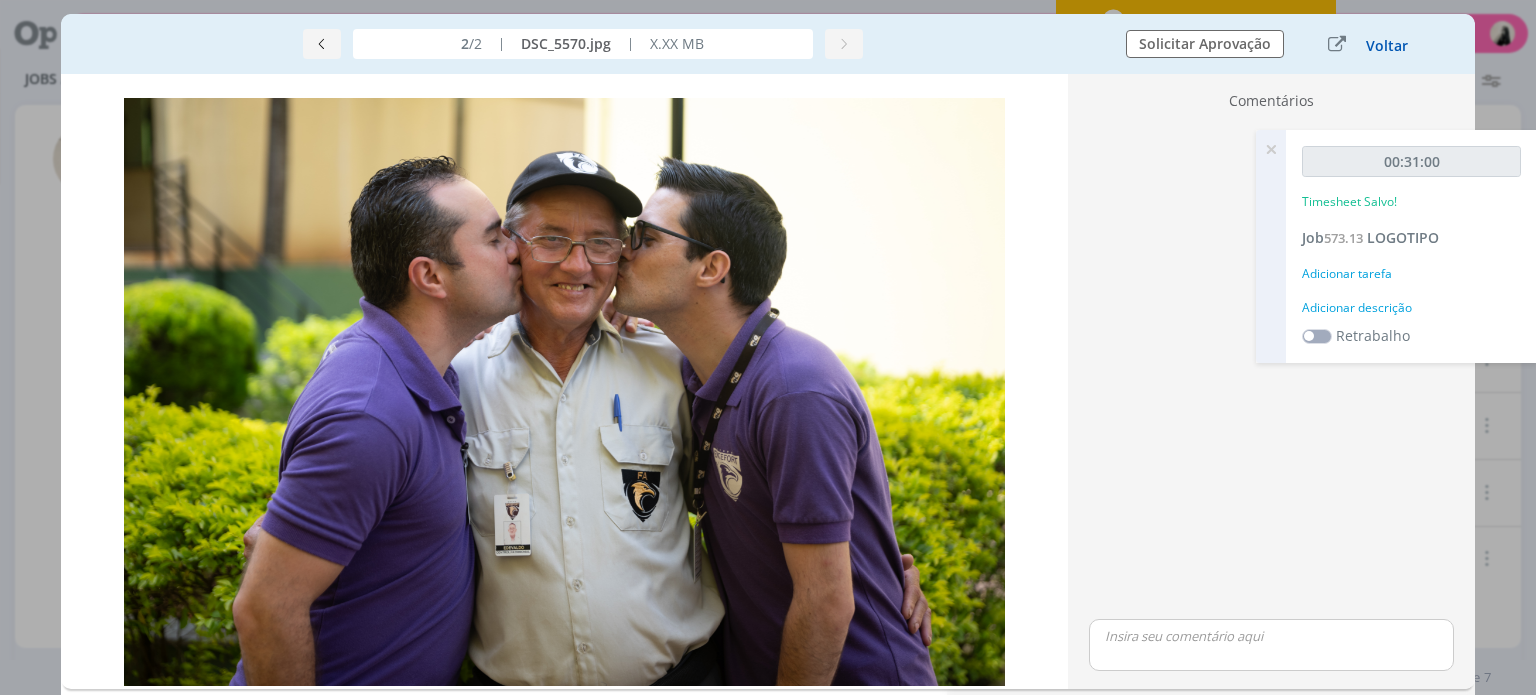 click on "Voltar" at bounding box center [1387, 46] 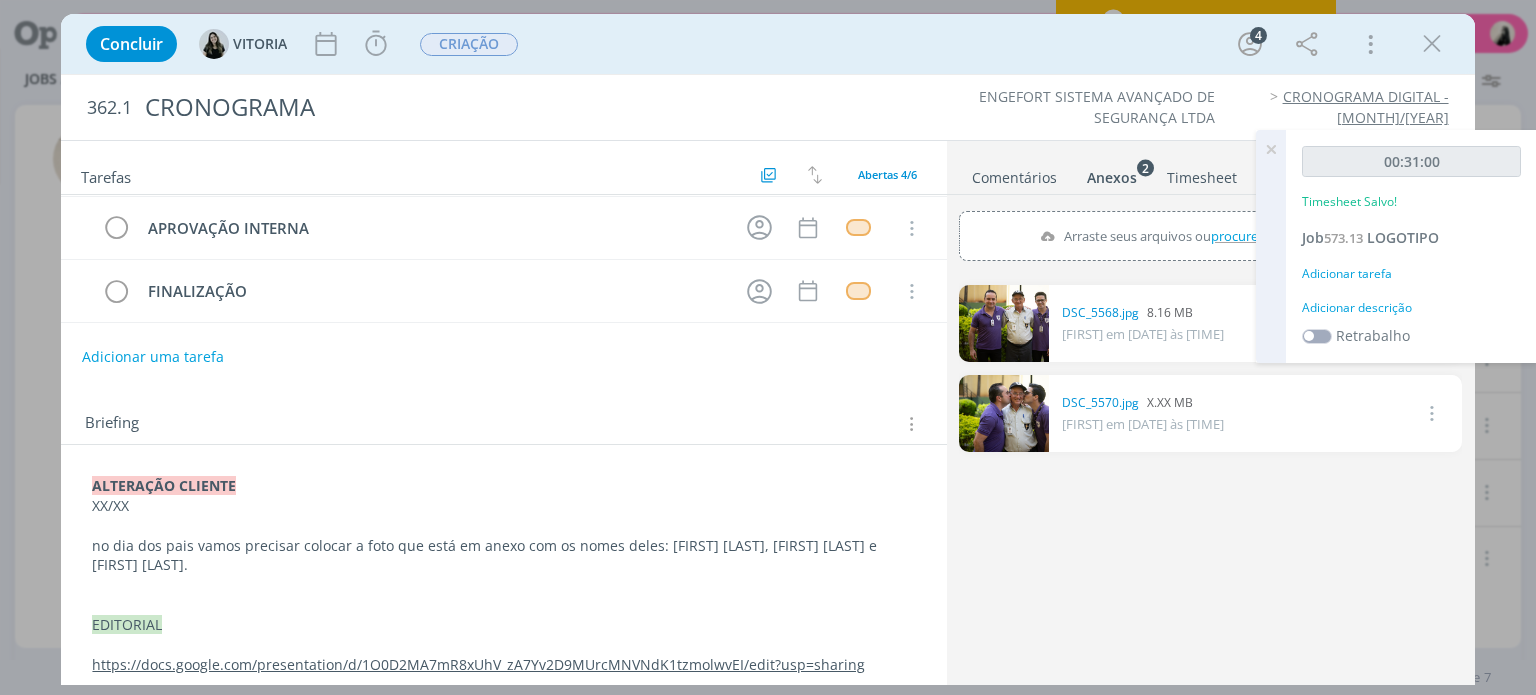 scroll, scrollTop: 136, scrollLeft: 0, axis: vertical 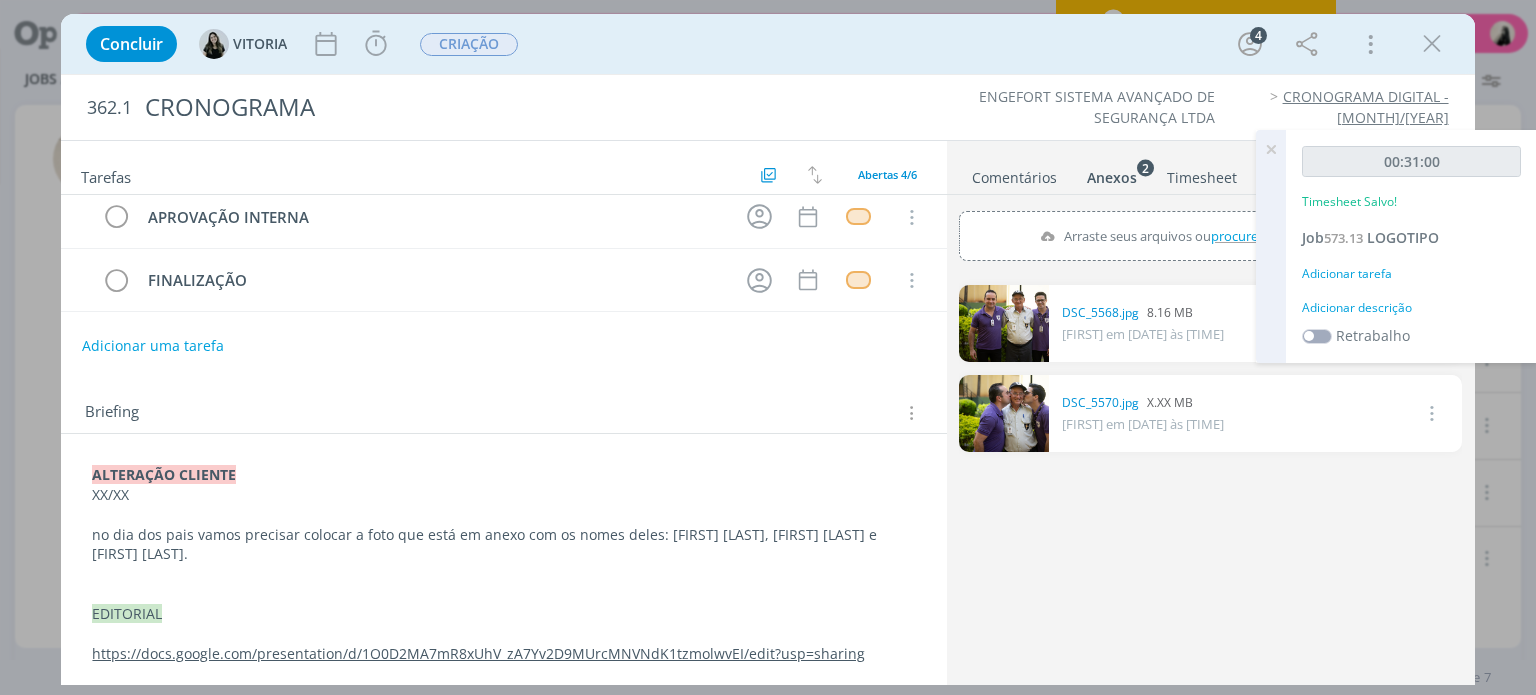 drag, startPoint x: 1432, startPoint y: 55, endPoint x: 531, endPoint y: 385, distance: 959.5317 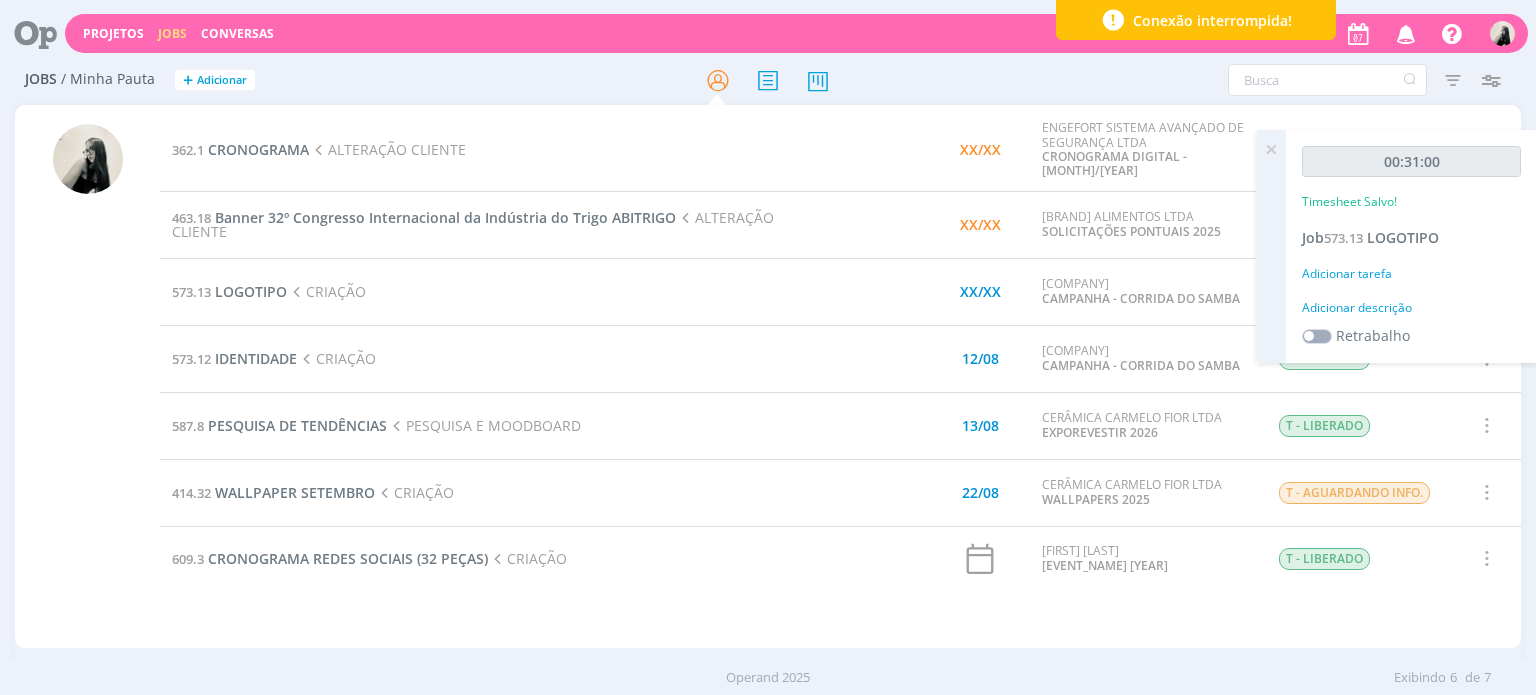 click on "463.18 Banner 32º Congresso Internacional da Indústria do Trigo  ABITRIGO  ALTERAÇÃO CLIENTE" at bounding box center [485, 224] 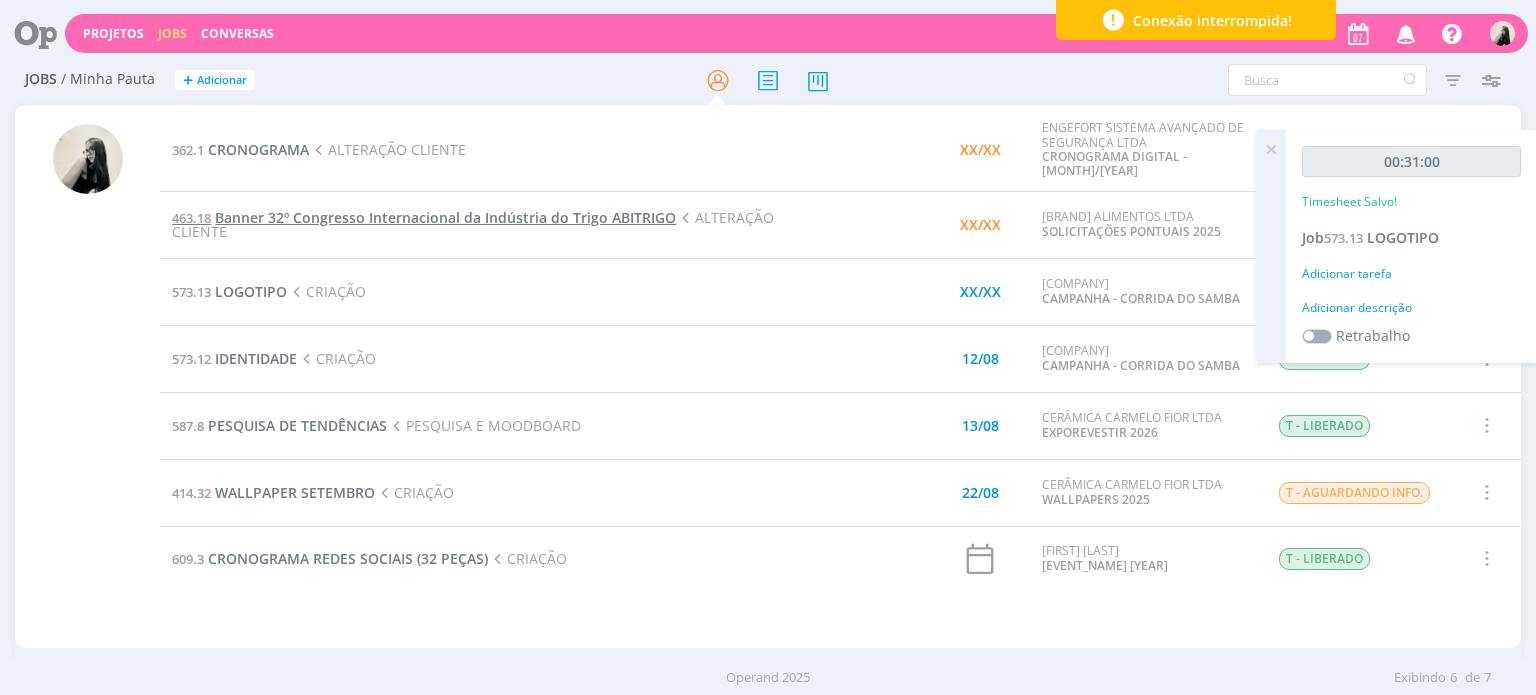 click on "Banner 32º Congresso Internacional da Indústria do Trigo  ABITRIGO" at bounding box center (445, 217) 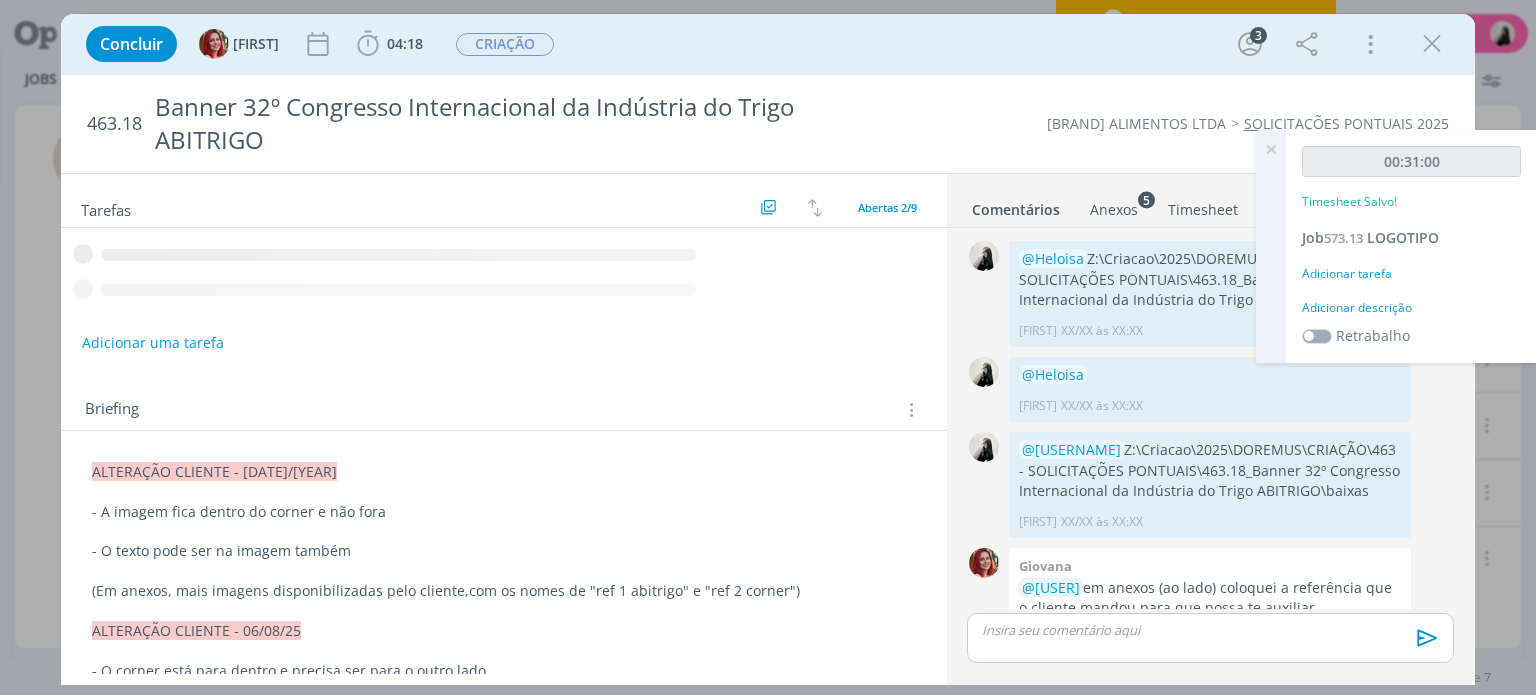 scroll, scrollTop: 397, scrollLeft: 0, axis: vertical 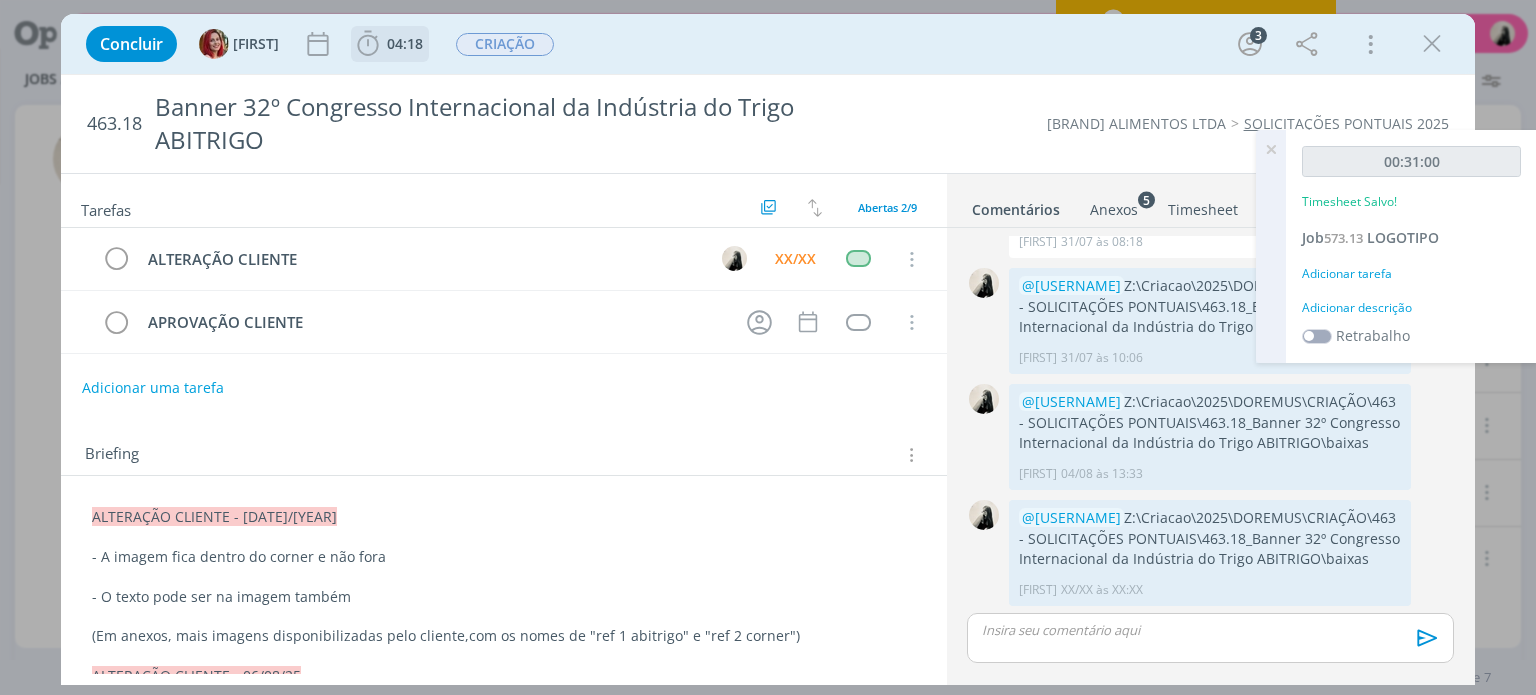 click on "04:18" at bounding box center (405, 43) 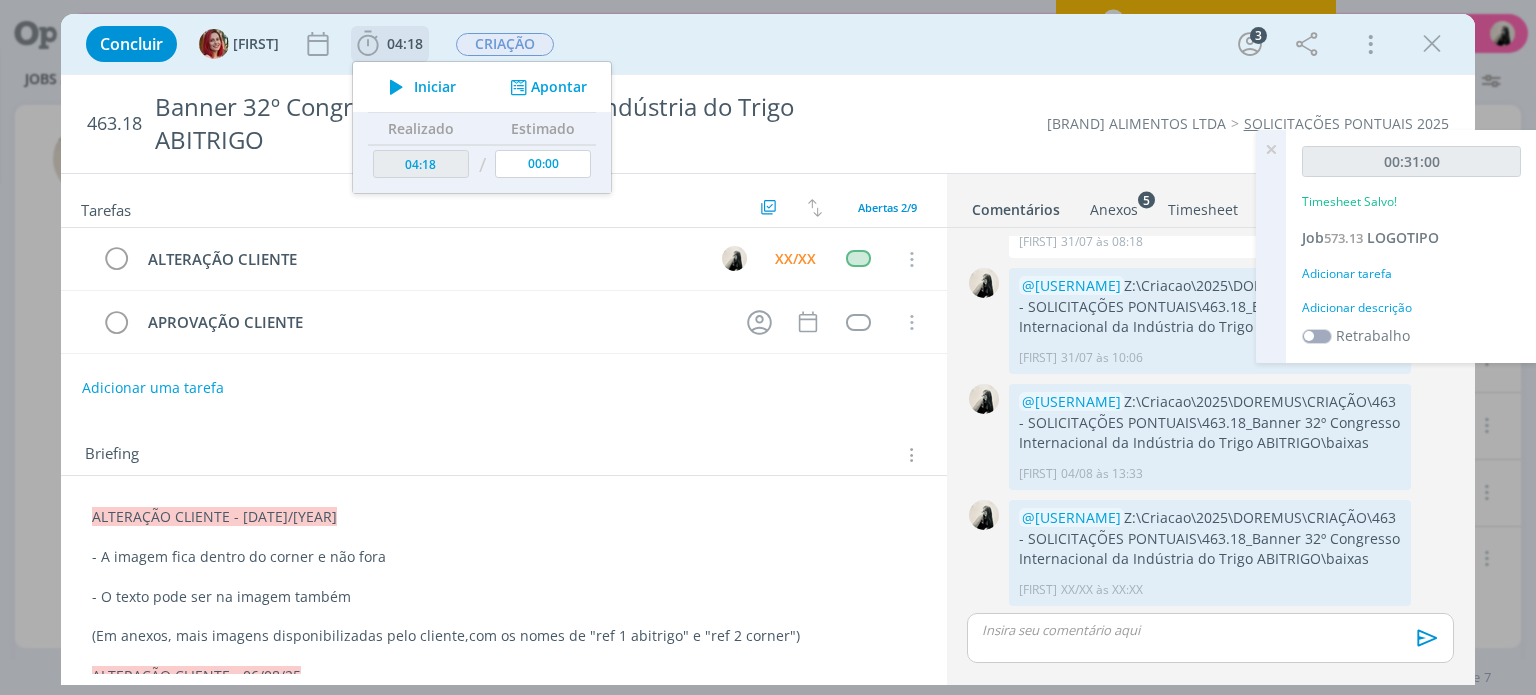 click at bounding box center [396, 87] 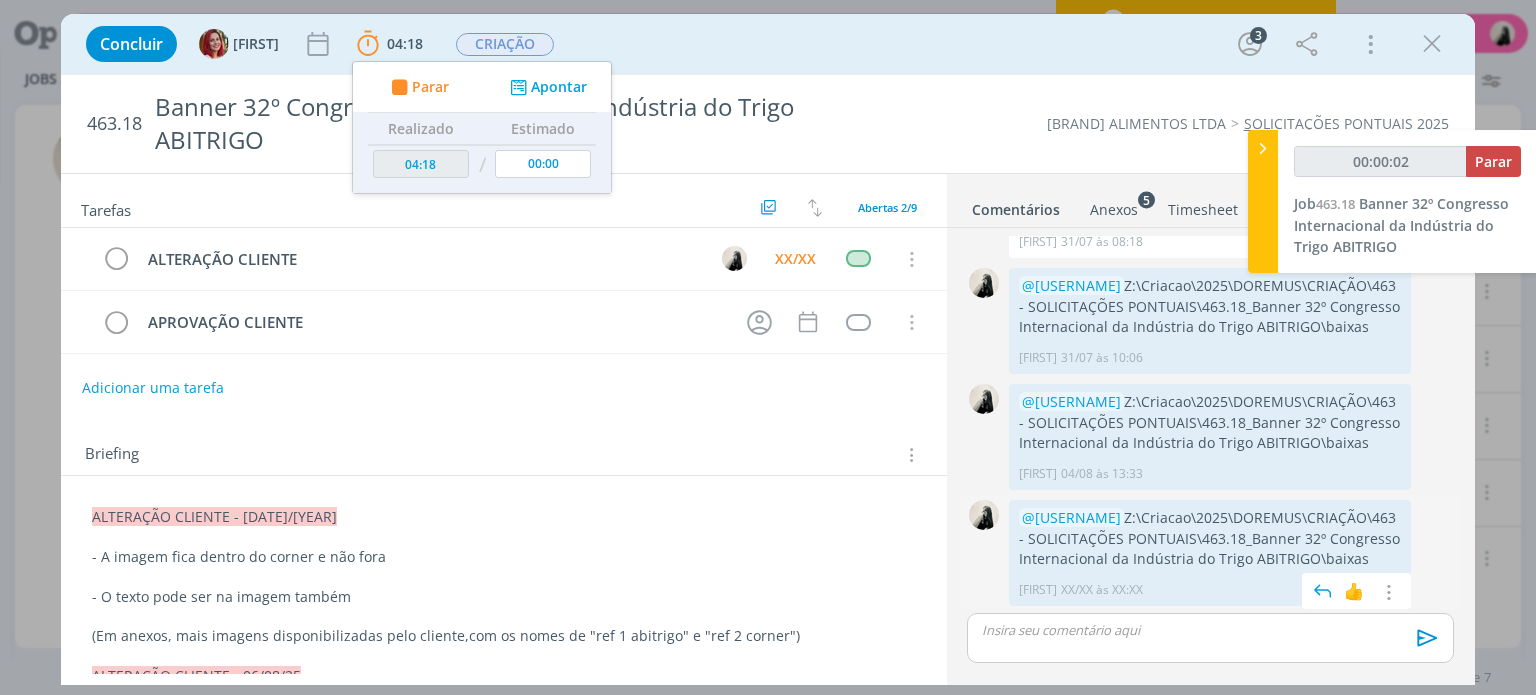 drag, startPoint x: 1104, startPoint y: 511, endPoint x: 1364, endPoint y: 555, distance: 263.6968 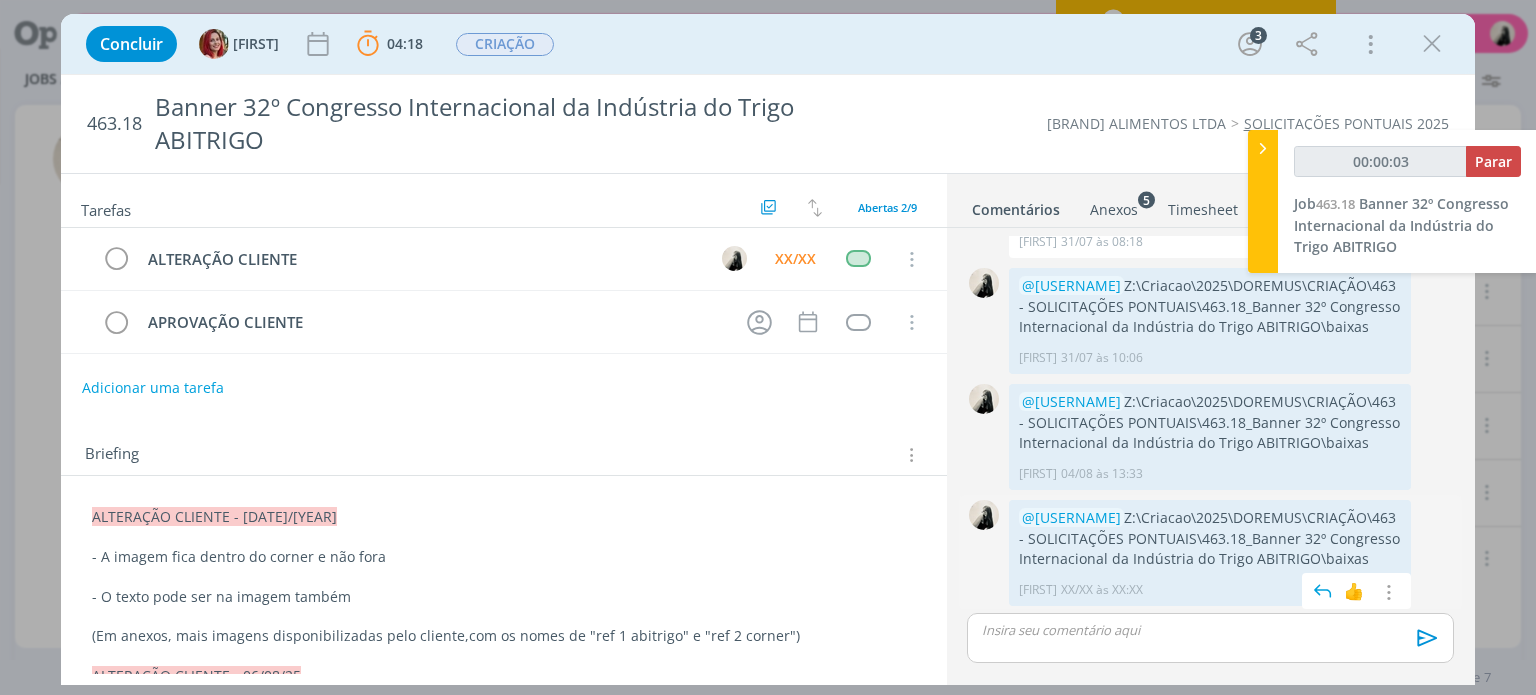 copy on "Z:\Criacao\2025\DOREMUS\CRIAÇÃO\463 - SOLICITAÇÕES PONTUAIS\463.18_Banner 32º Congresso Internacional da Indústria do Trigo ABITRIGO\baixas" 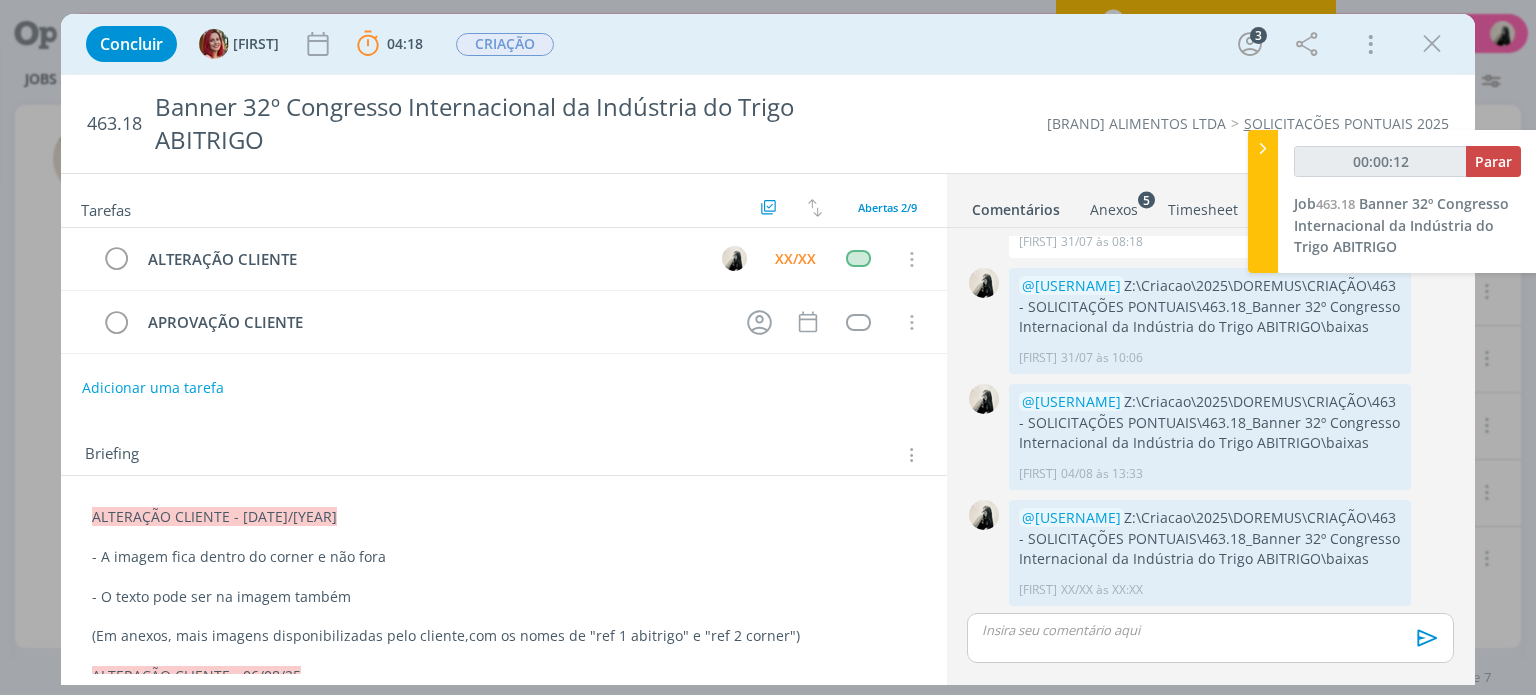 click on "Anexos
5" at bounding box center (1114, 210) 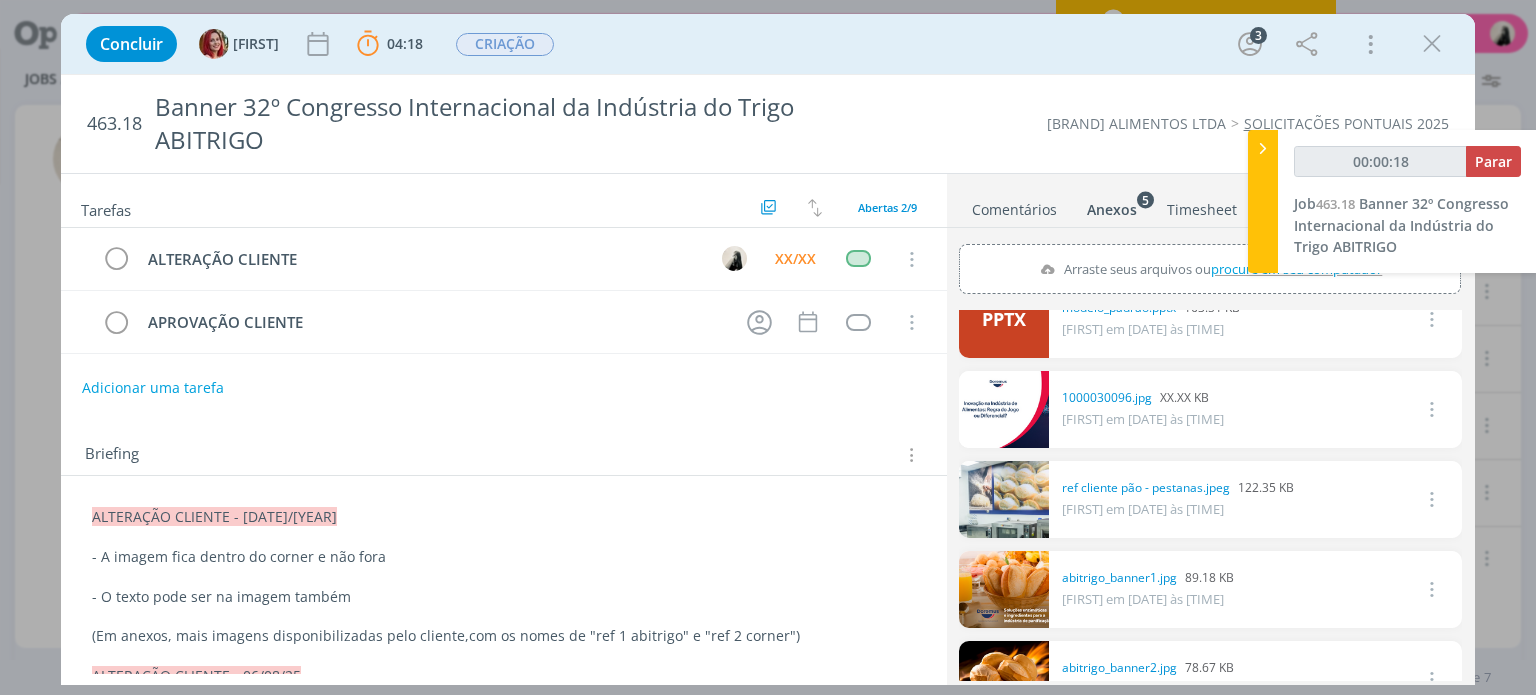 scroll, scrollTop: 0, scrollLeft: 0, axis: both 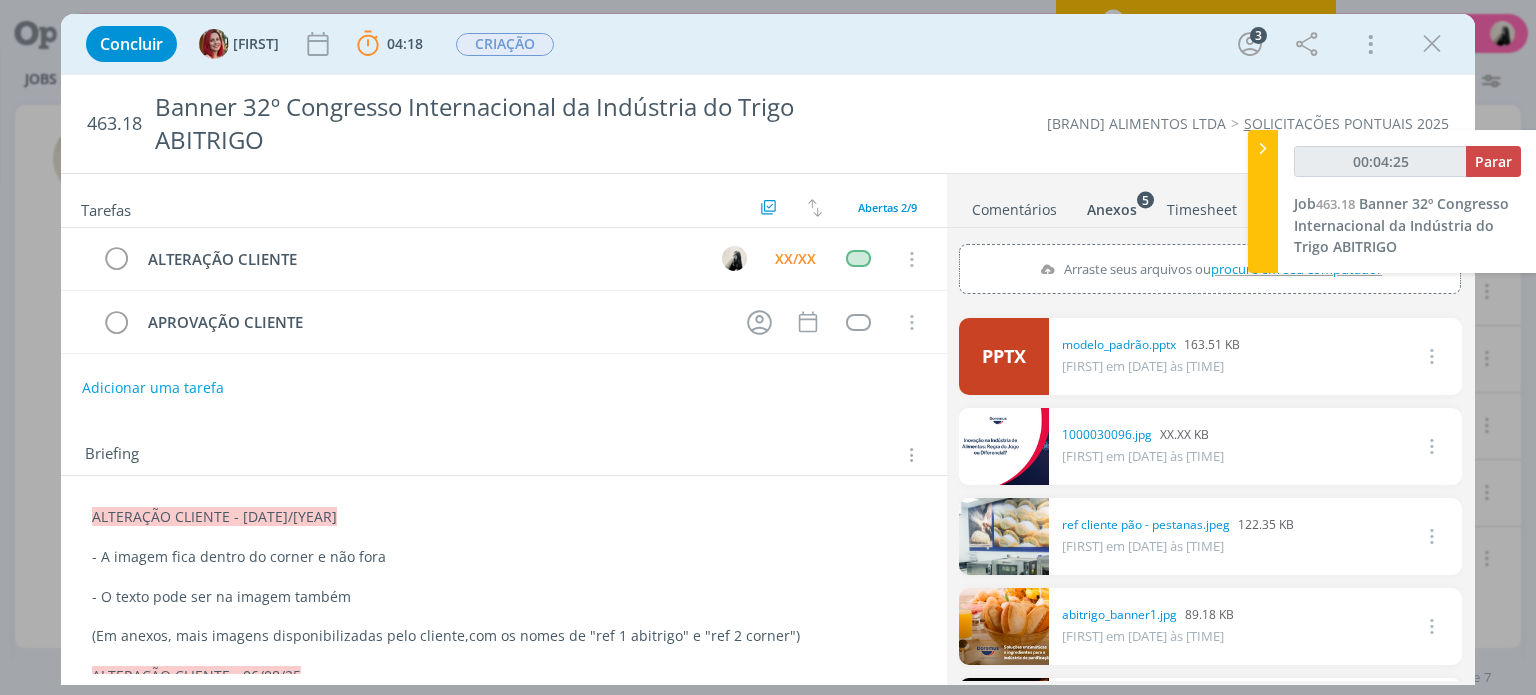 click on "Comentários" at bounding box center [1014, 205] 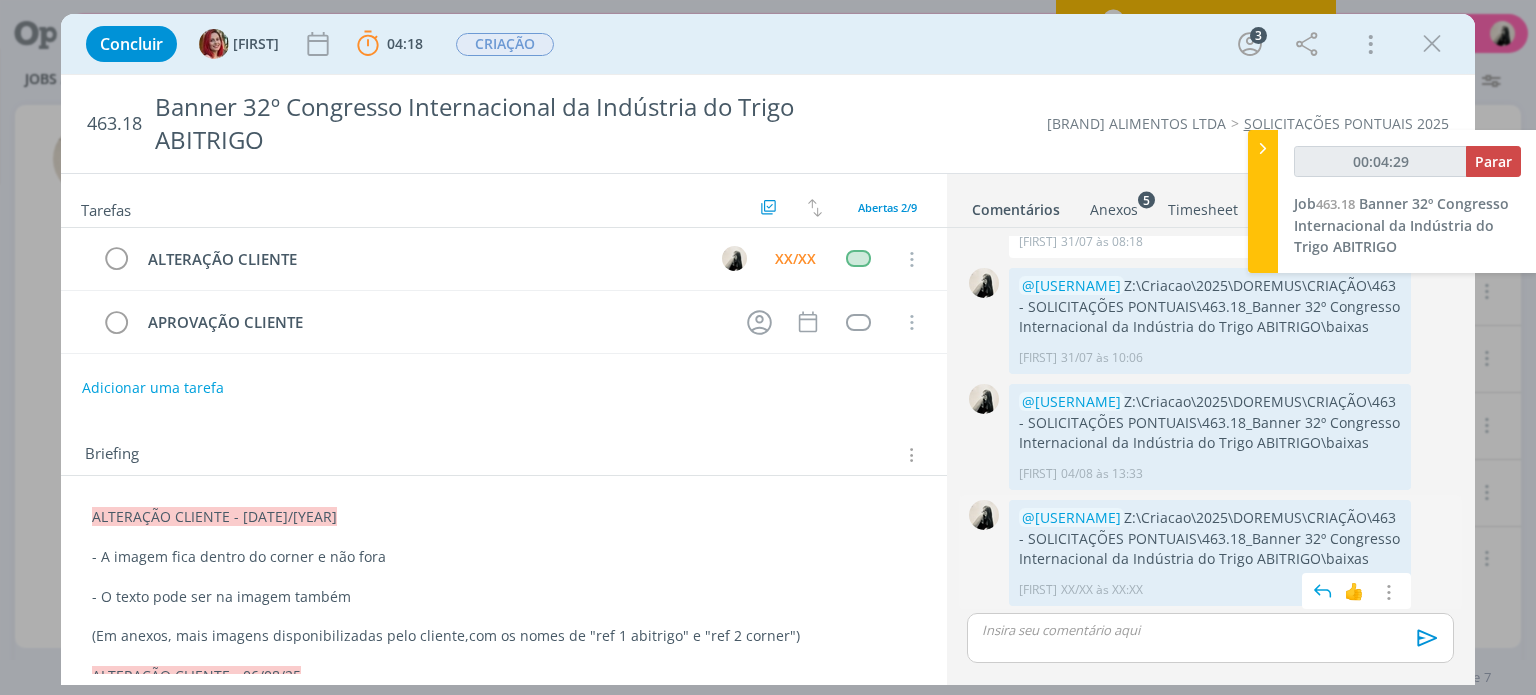 copy on "Z:\Criacao\2025\DOREMUS\CRIAÇÃO\463 - SOLICITAÇÕES PONTUAIS\463.18_Banner 32º Congresso Internacional da Indústria do Trigo ABITRIGO\baixas" 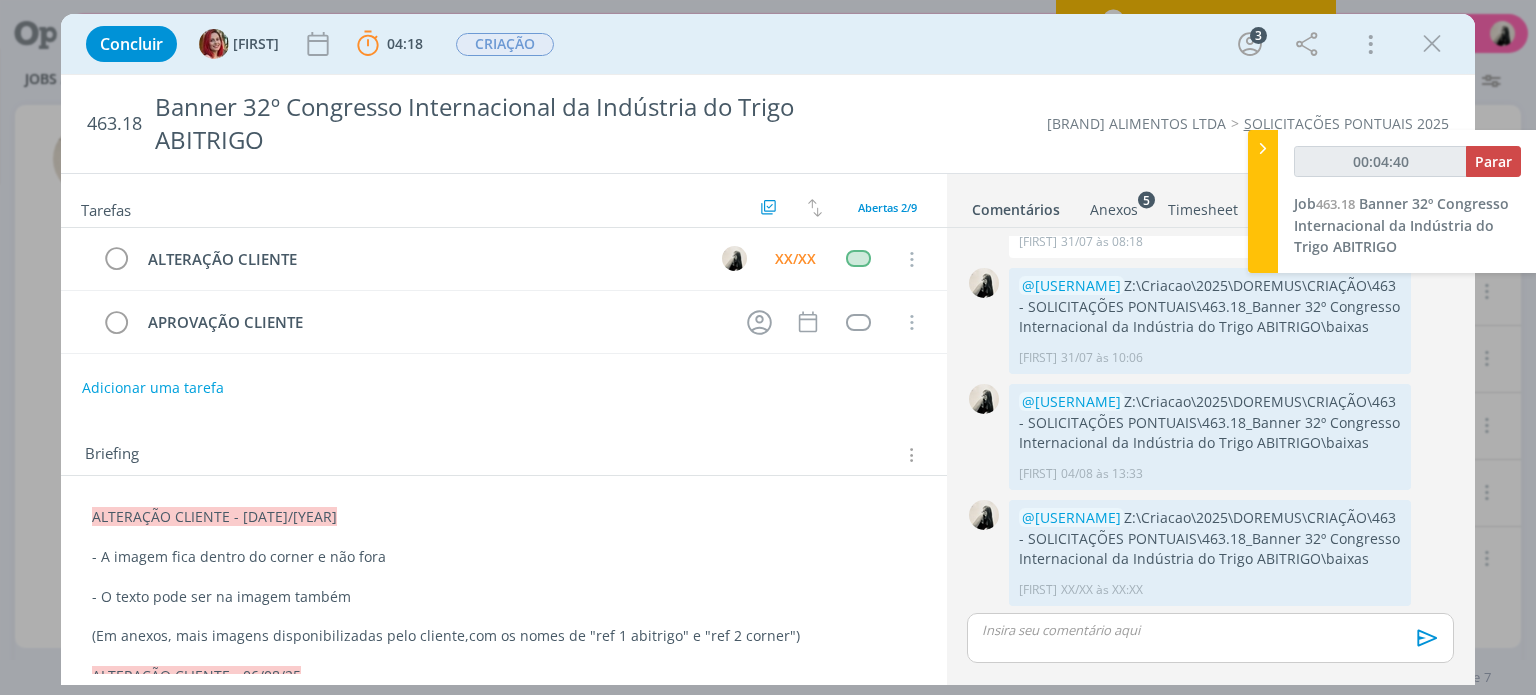 click at bounding box center [1210, 638] 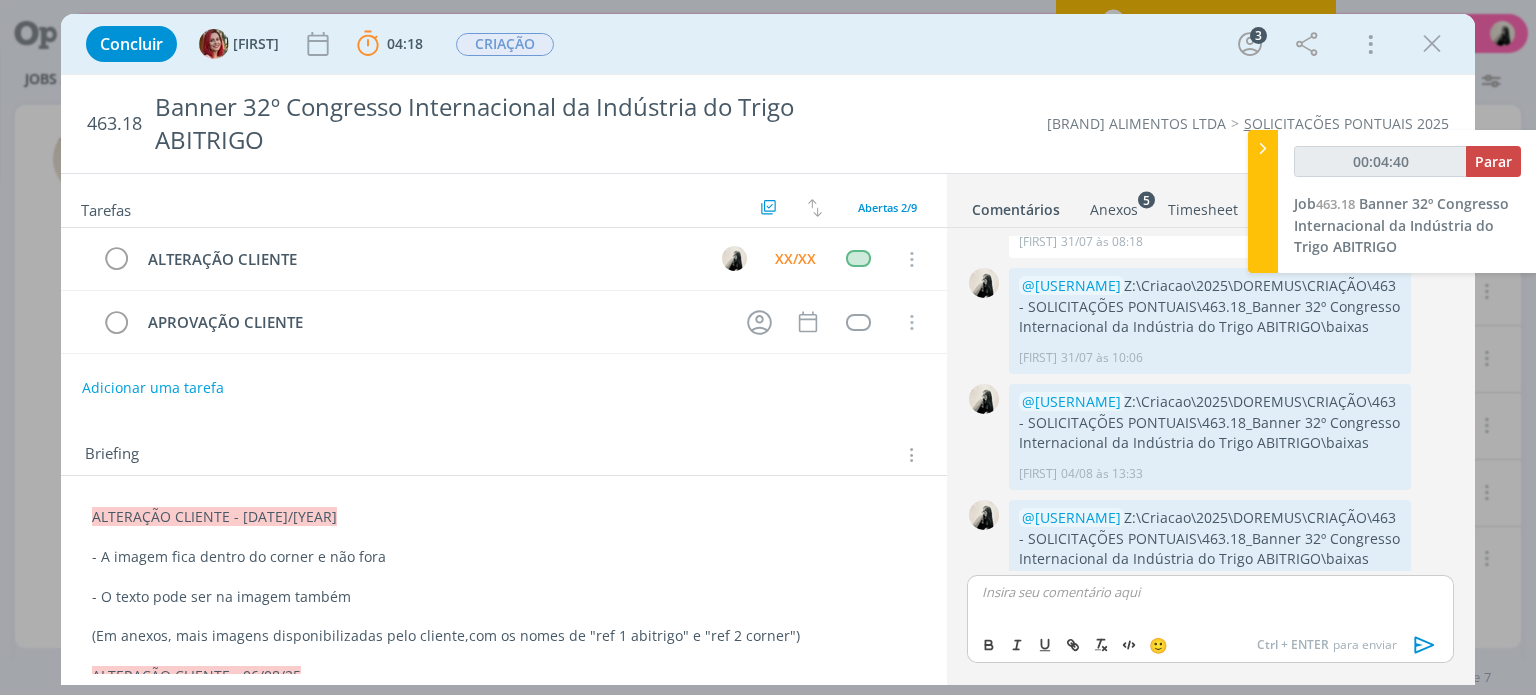 scroll, scrollTop: 436, scrollLeft: 0, axis: vertical 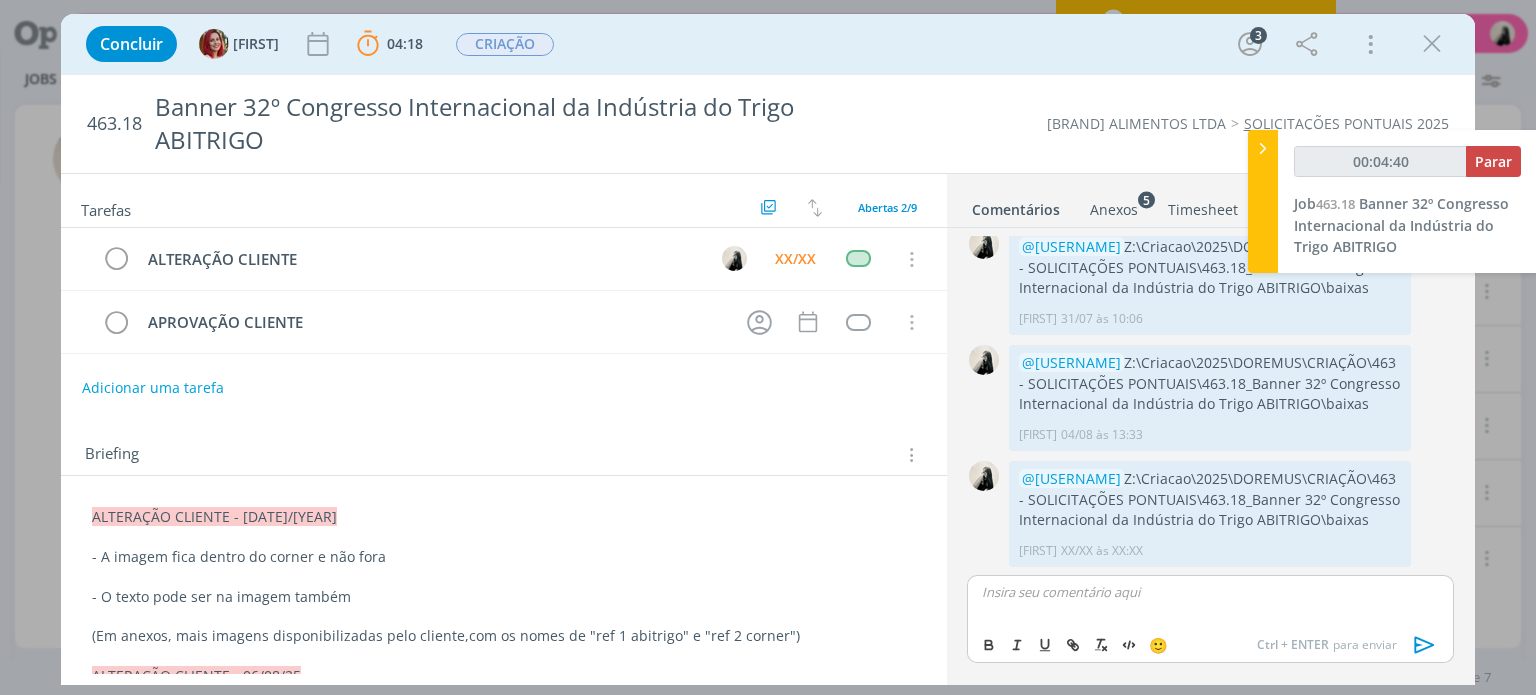 type on "00:04:41" 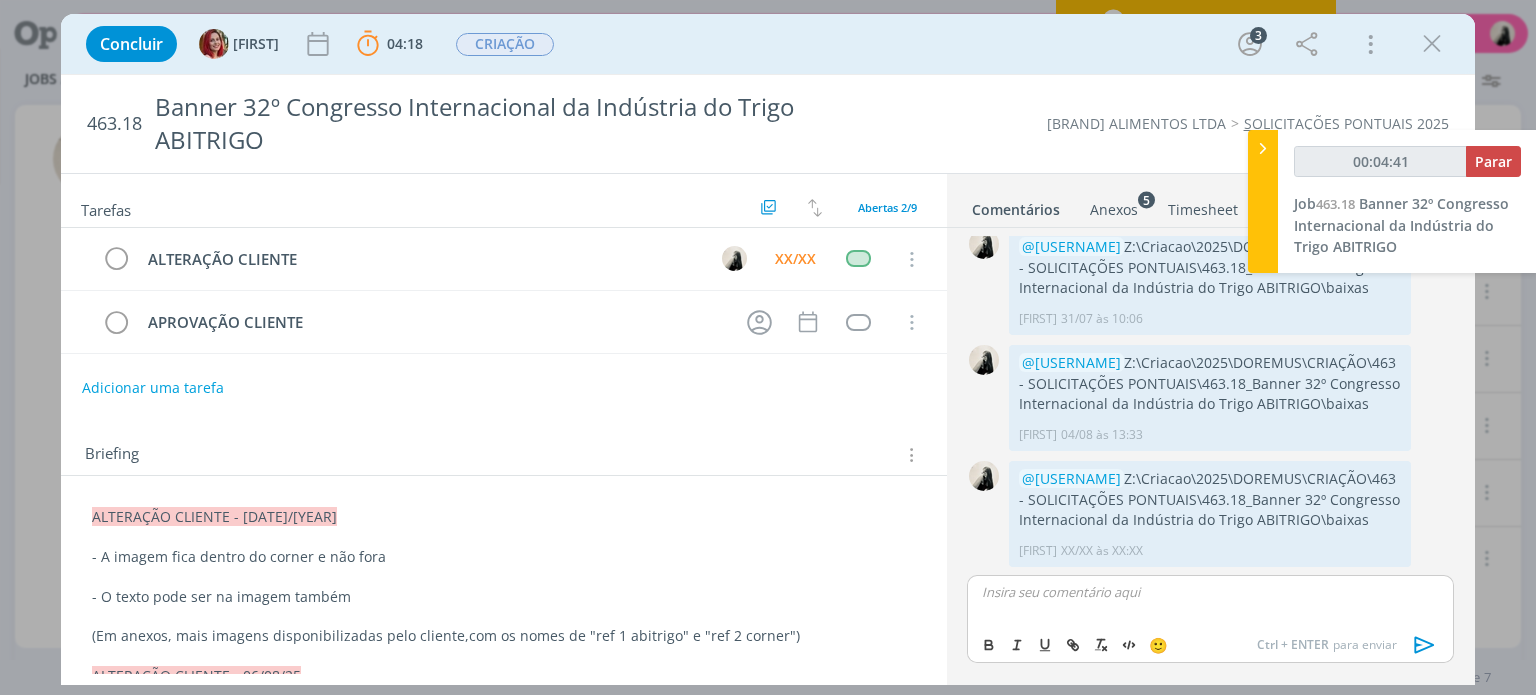 type 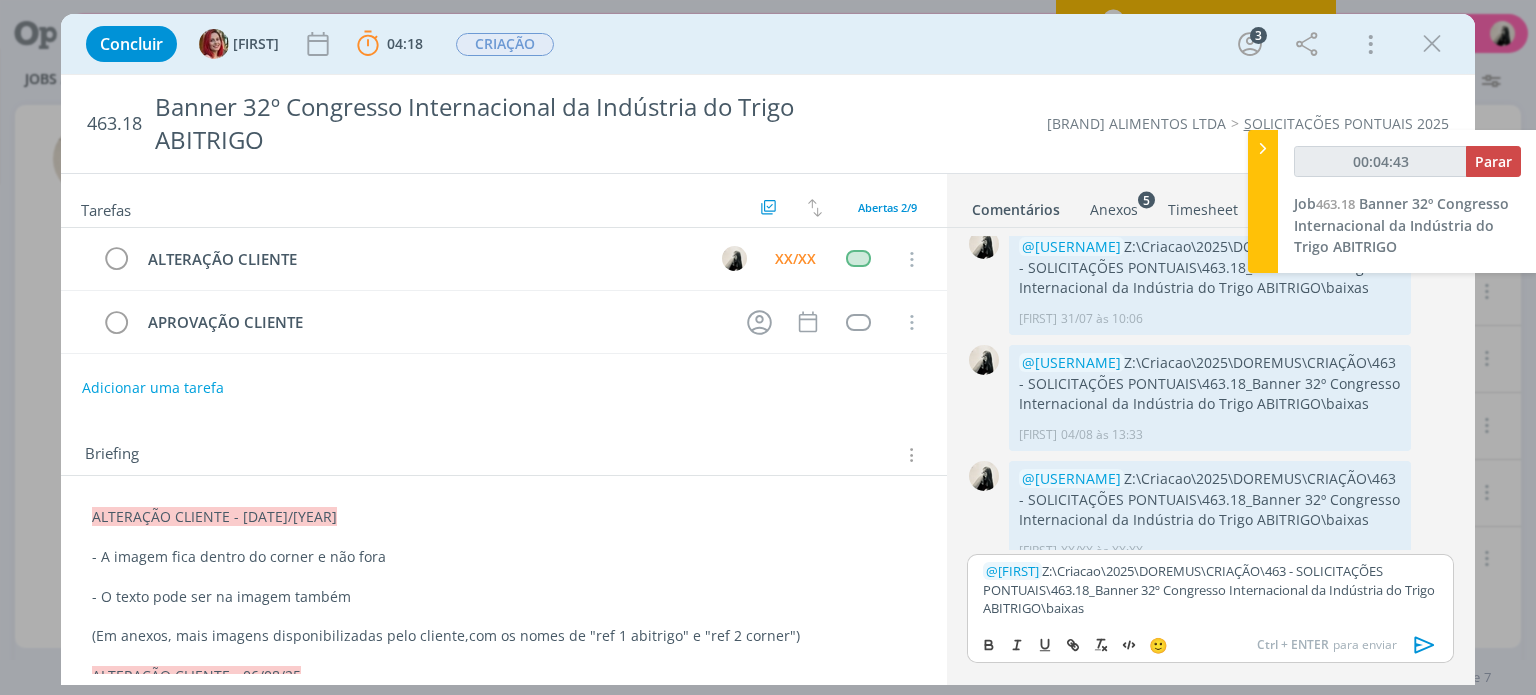 click 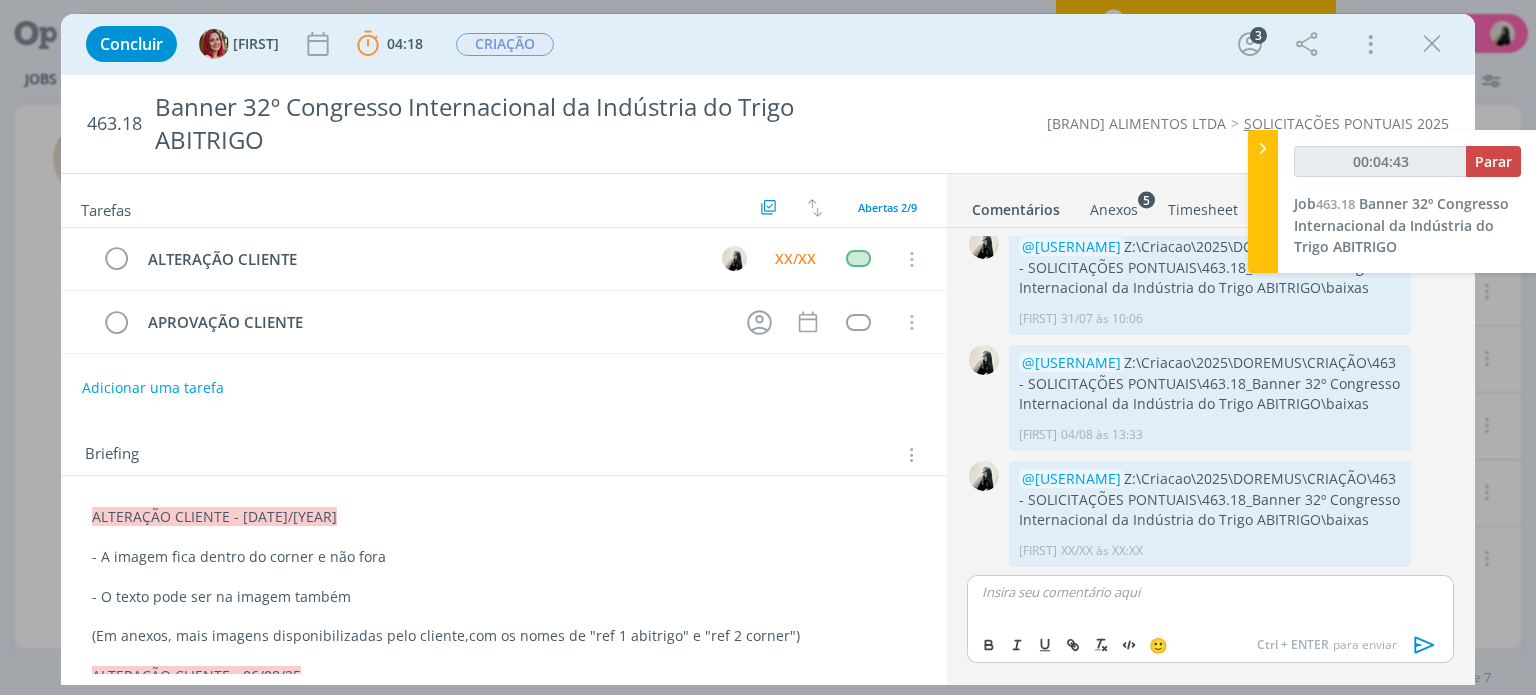 scroll, scrollTop: 552, scrollLeft: 0, axis: vertical 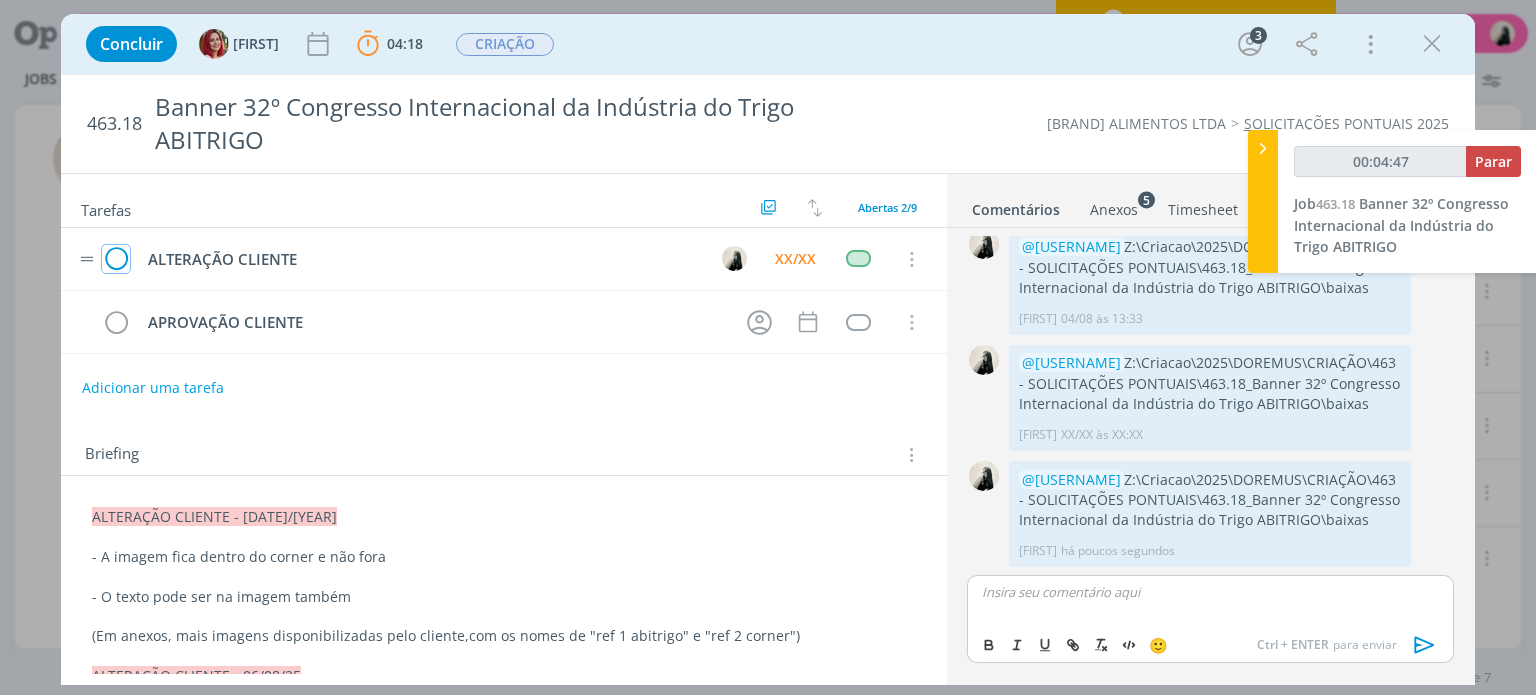 click at bounding box center (116, 260) 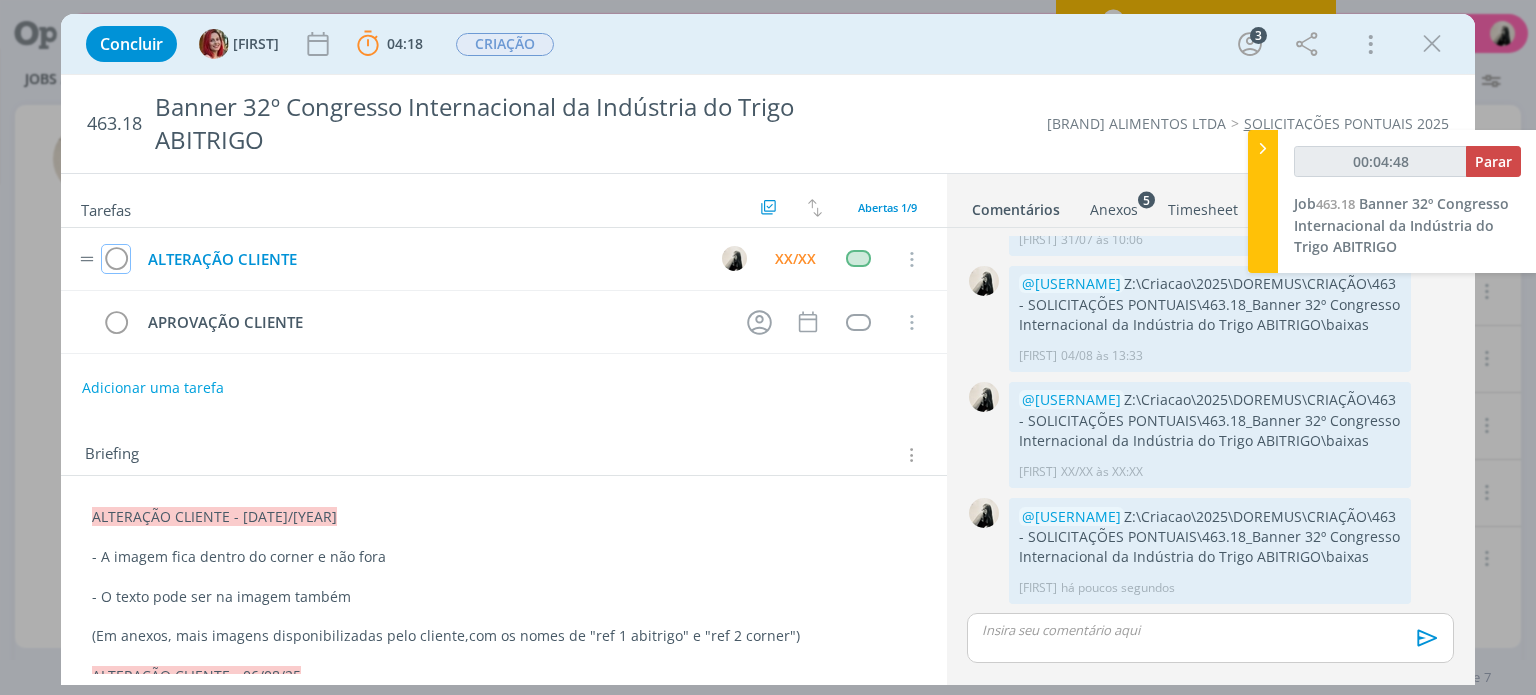 scroll, scrollTop: 513, scrollLeft: 0, axis: vertical 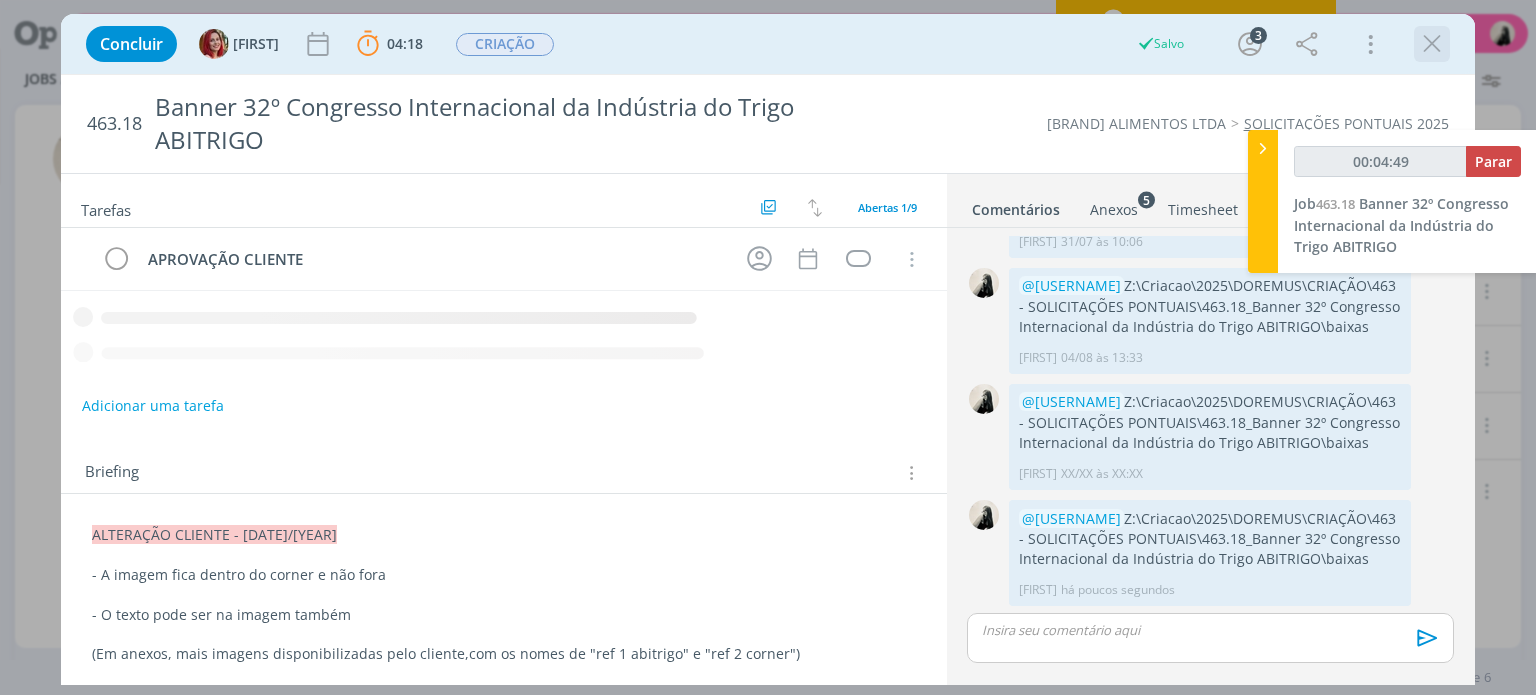 click at bounding box center (1432, 44) 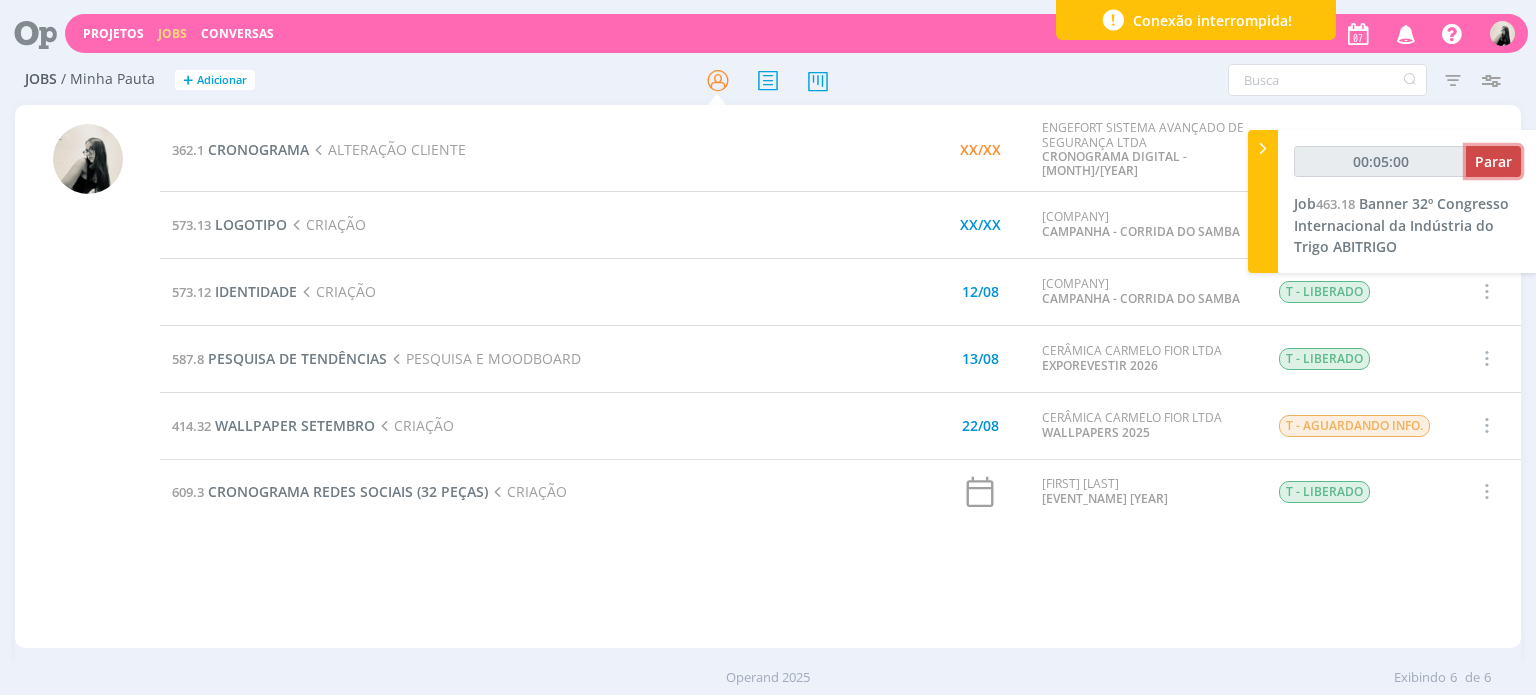 click on "Parar" at bounding box center (1493, 161) 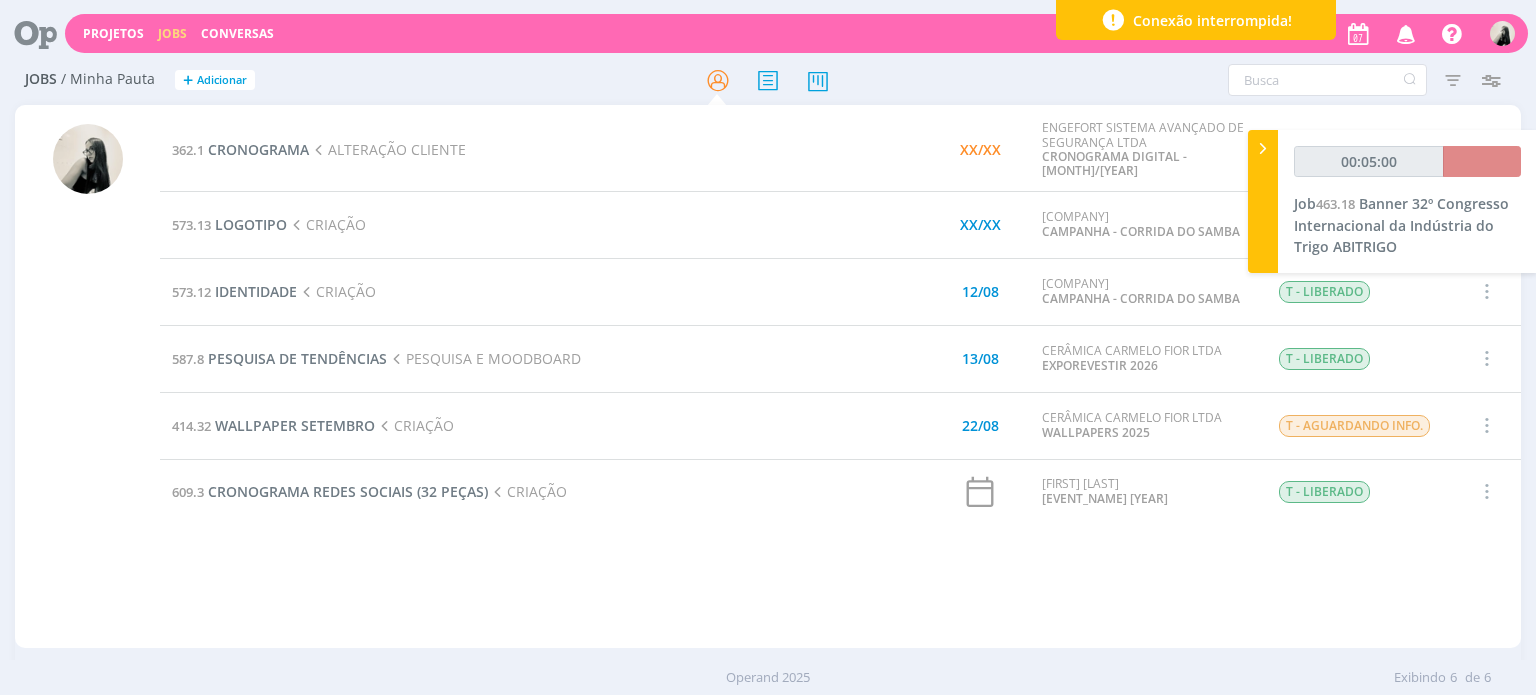 type on "00:06:00" 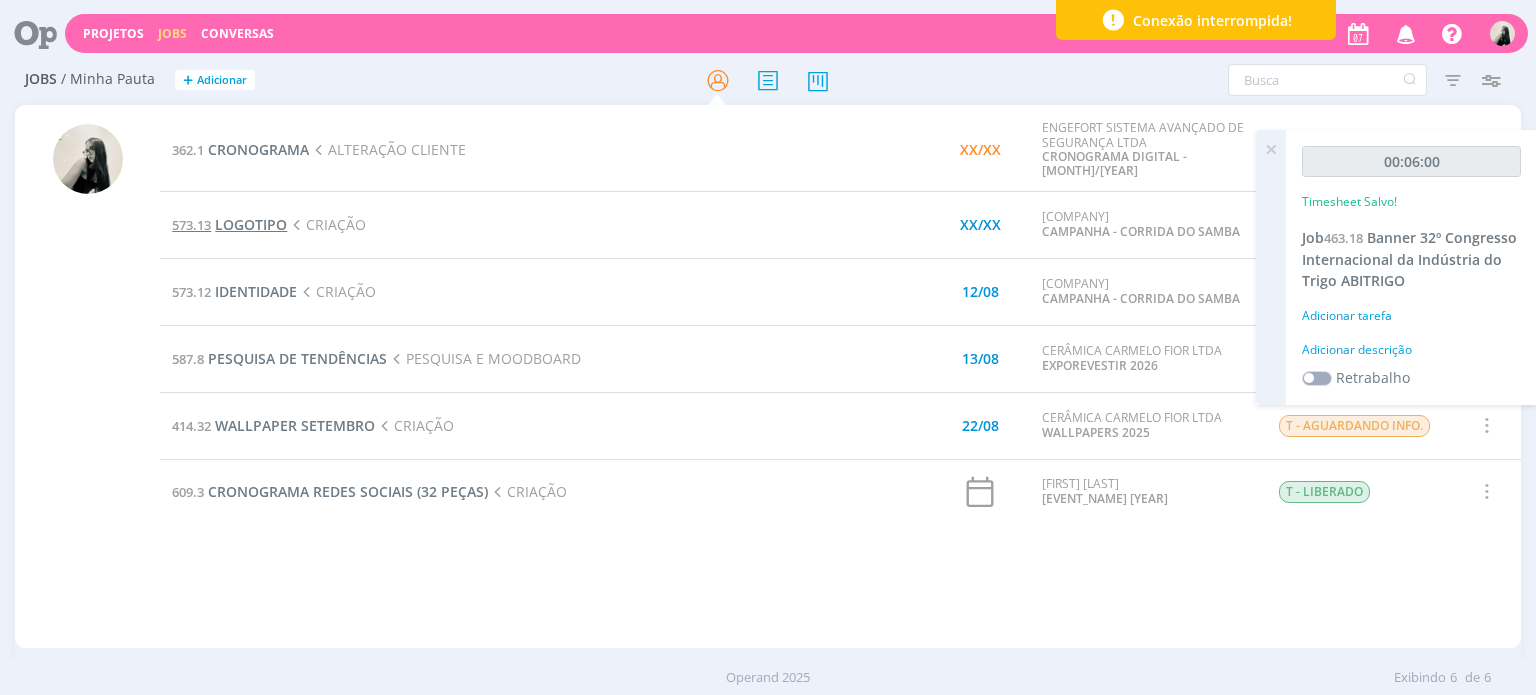click on "LOGOTIPO" at bounding box center (251, 224) 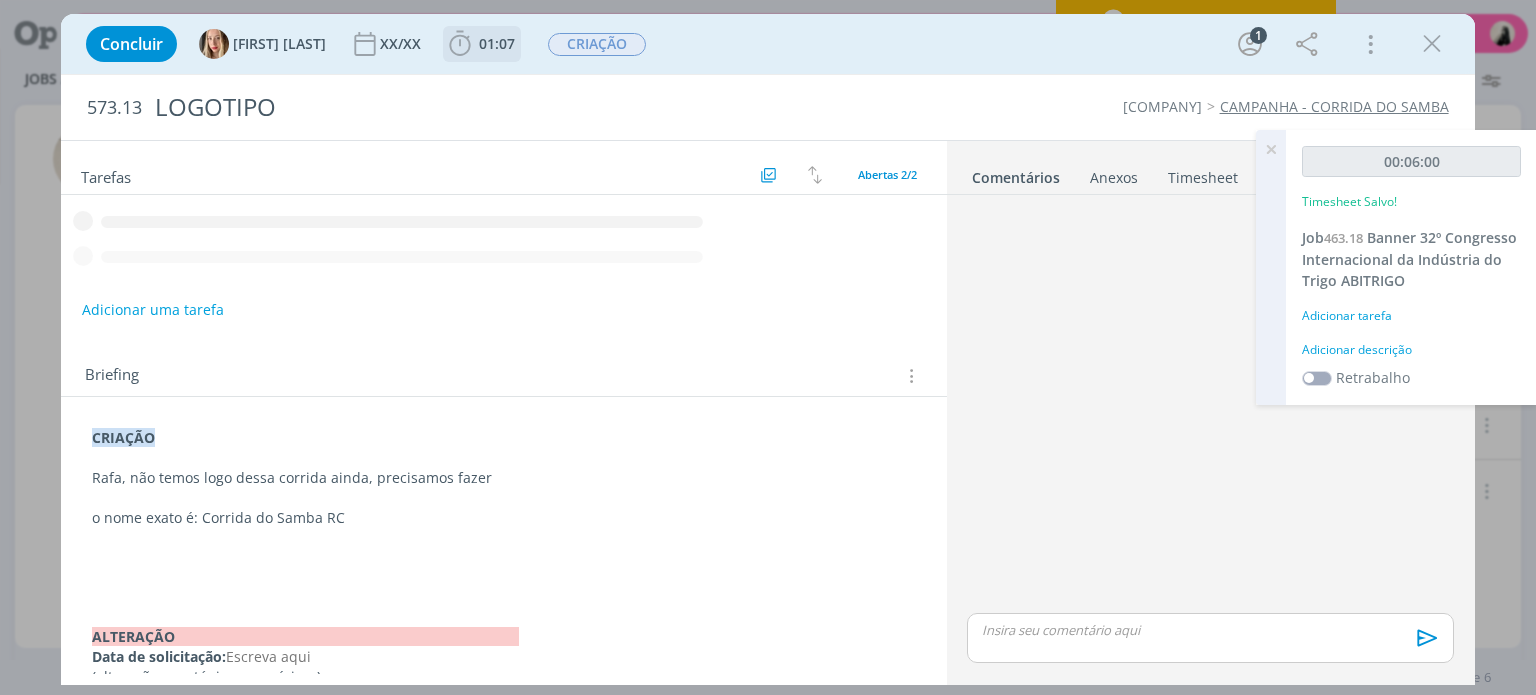 click 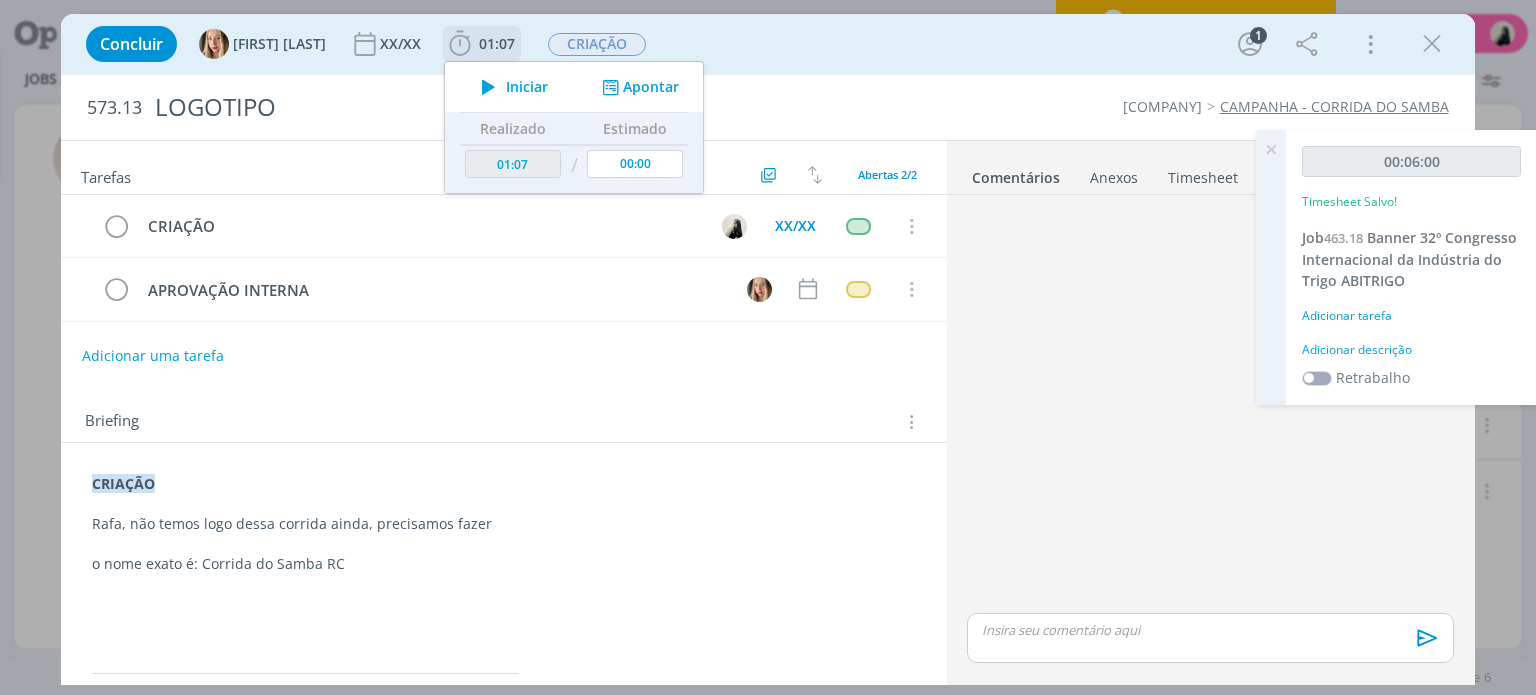 click at bounding box center (488, 87) 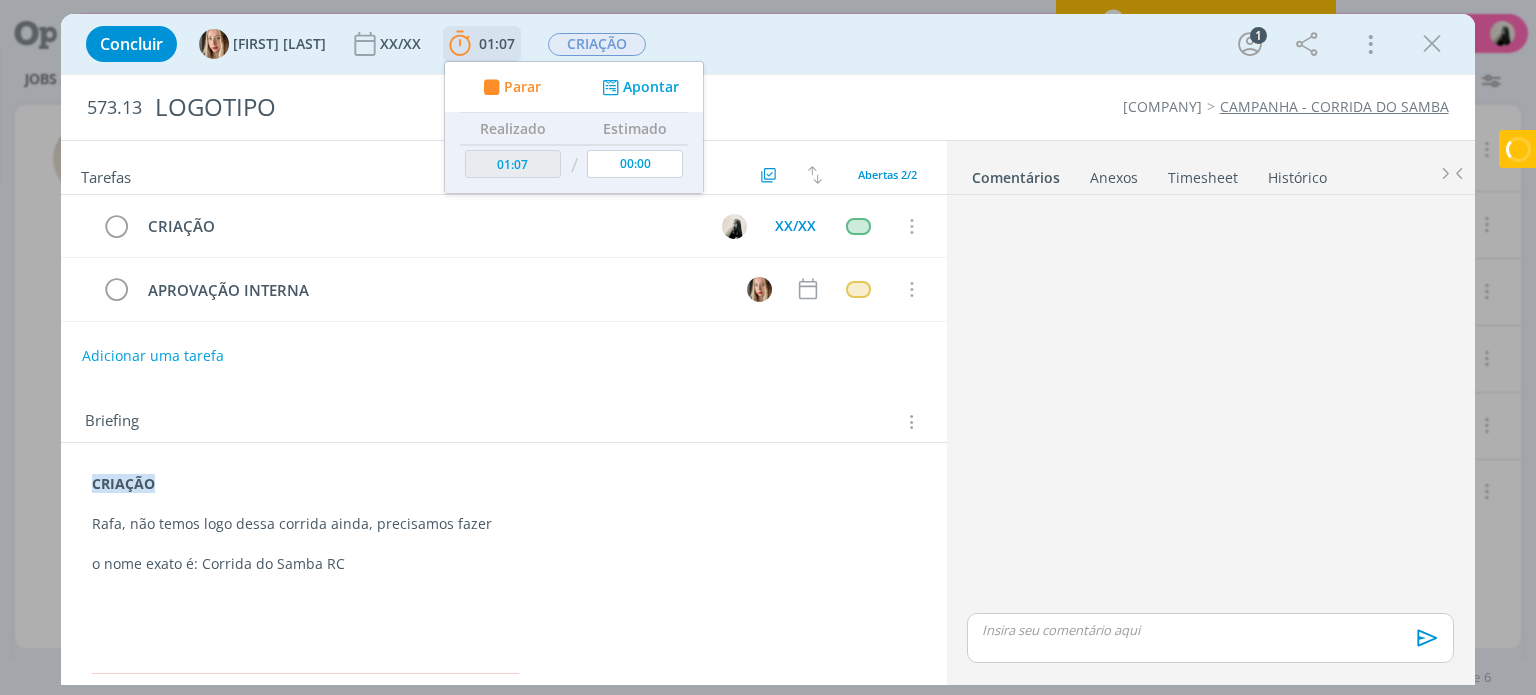 type 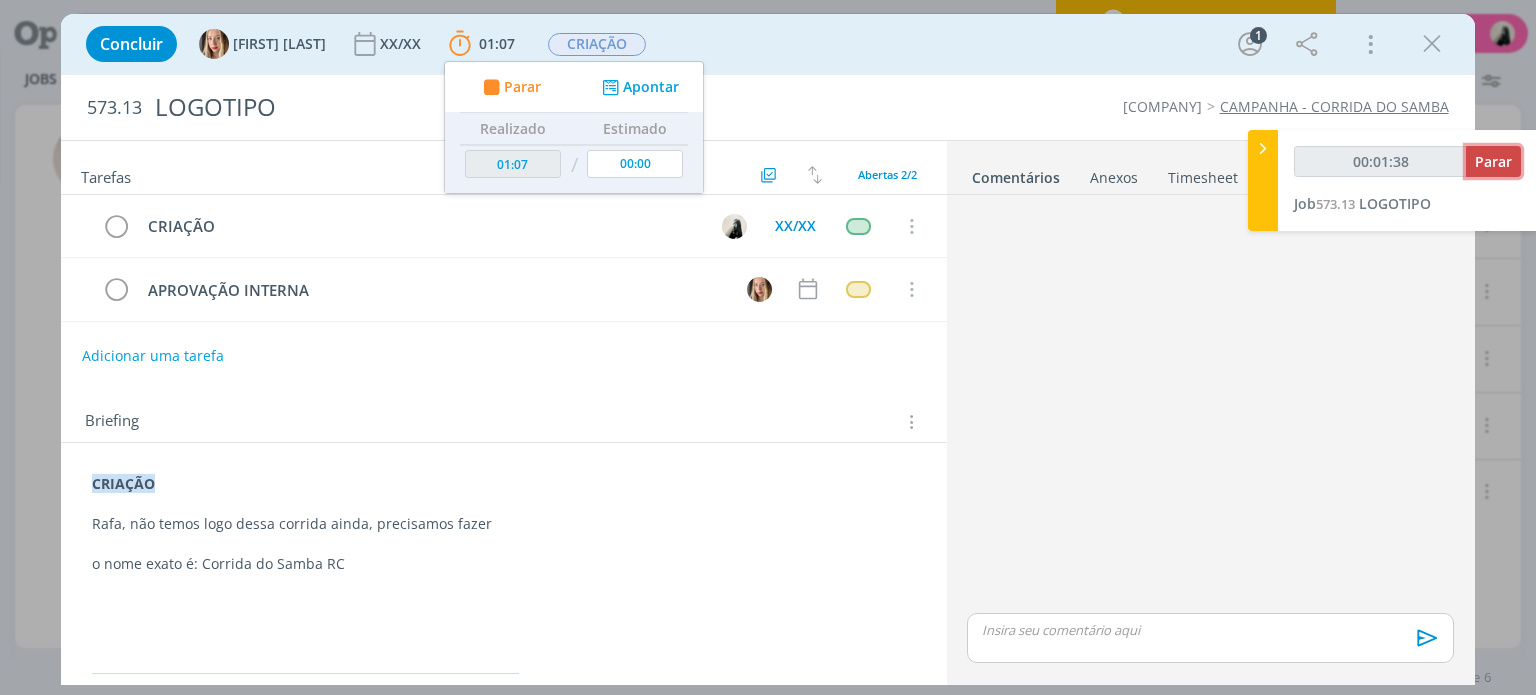 click on "Parar" at bounding box center [1493, 161] 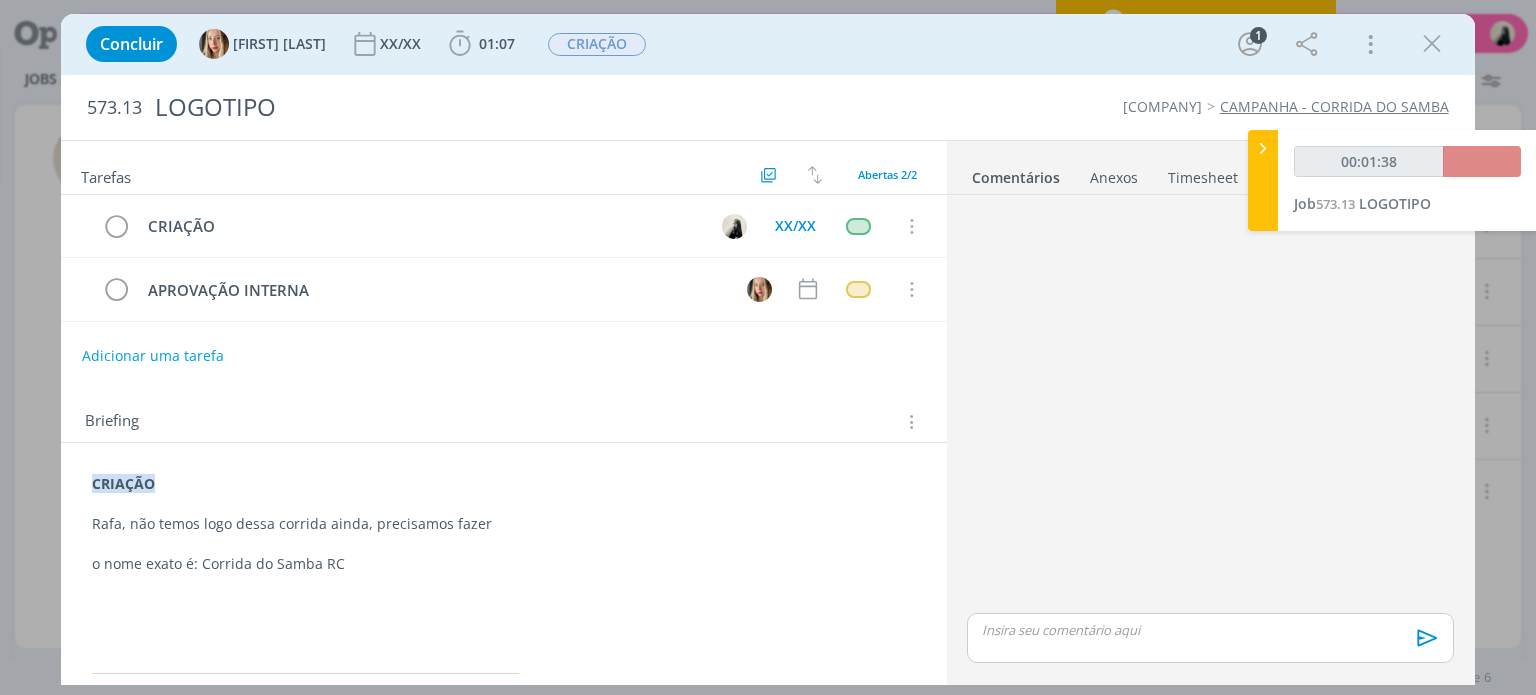 type on "00:02:00" 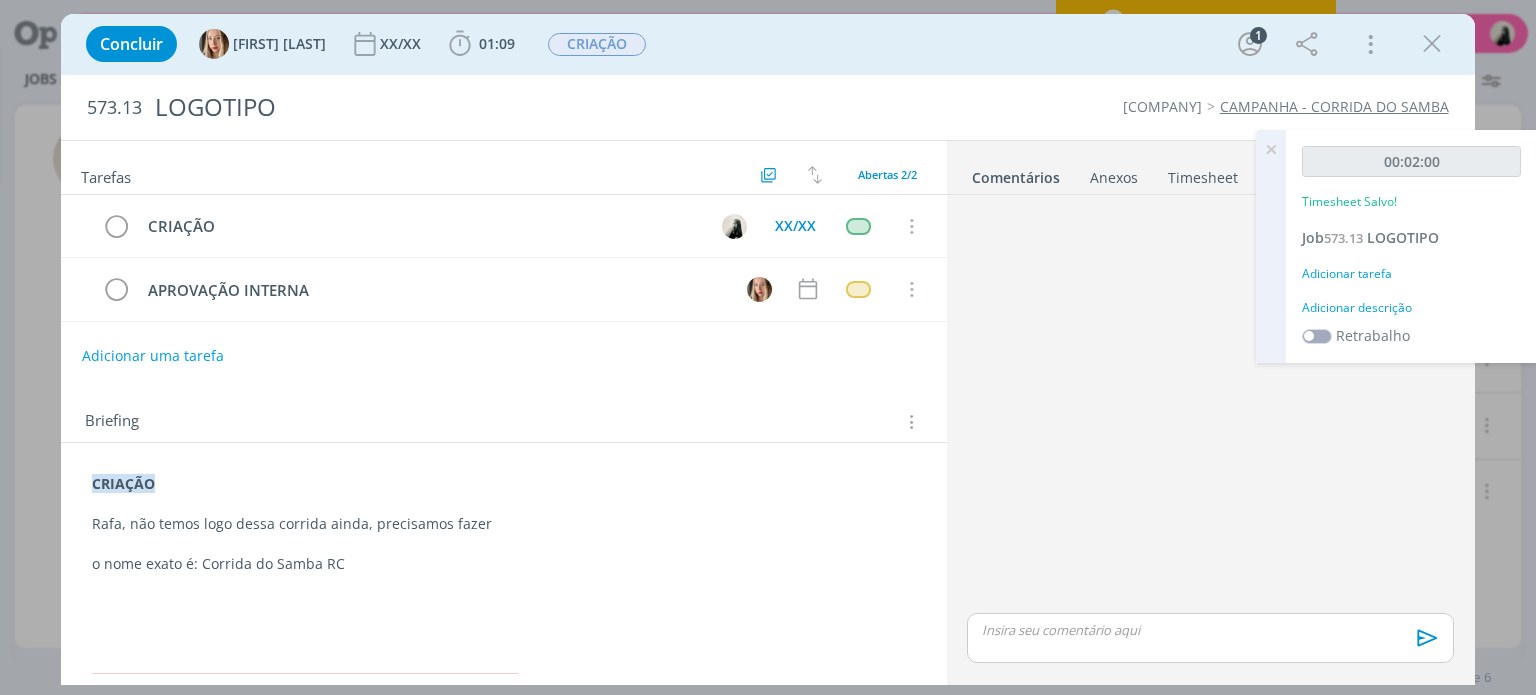 drag, startPoint x: 1432, startPoint y: 54, endPoint x: 834, endPoint y: 93, distance: 599.2704 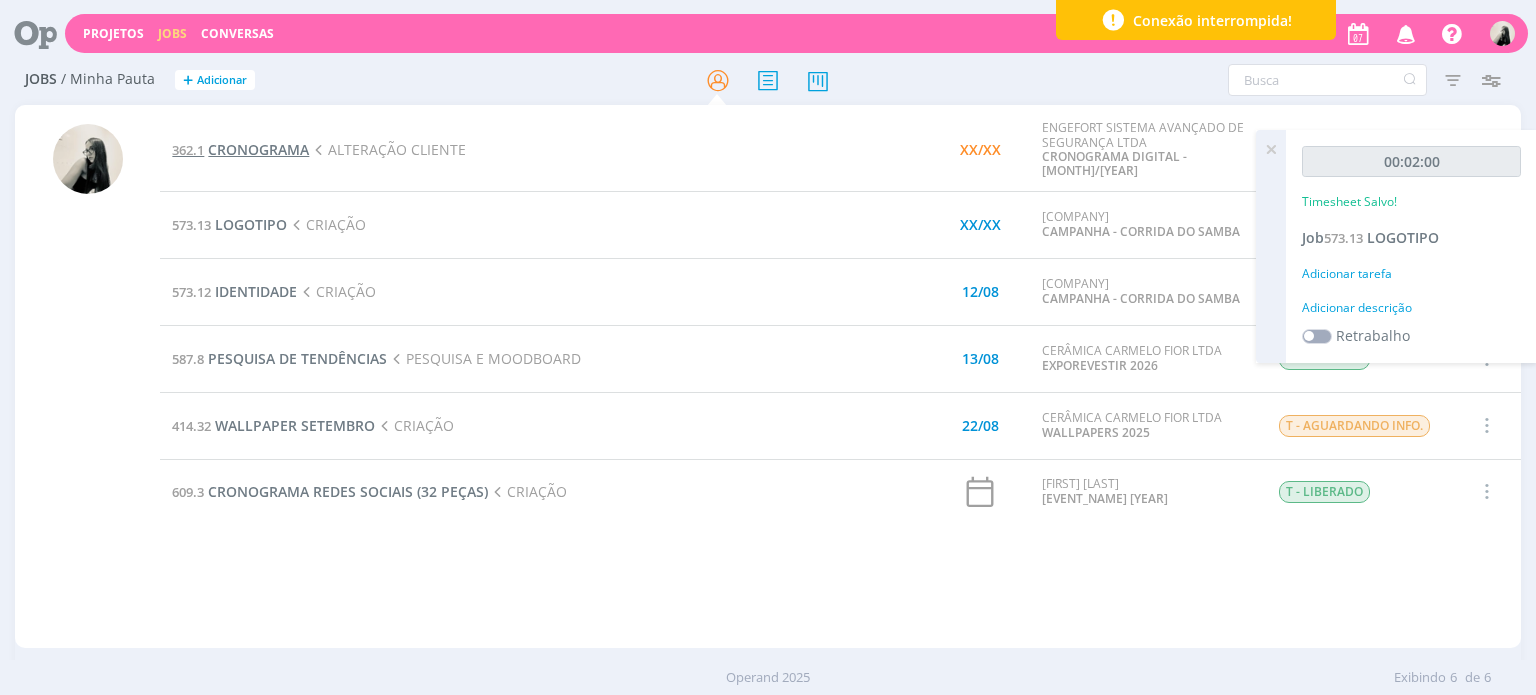 click on "CRONOGRAMA" at bounding box center [258, 149] 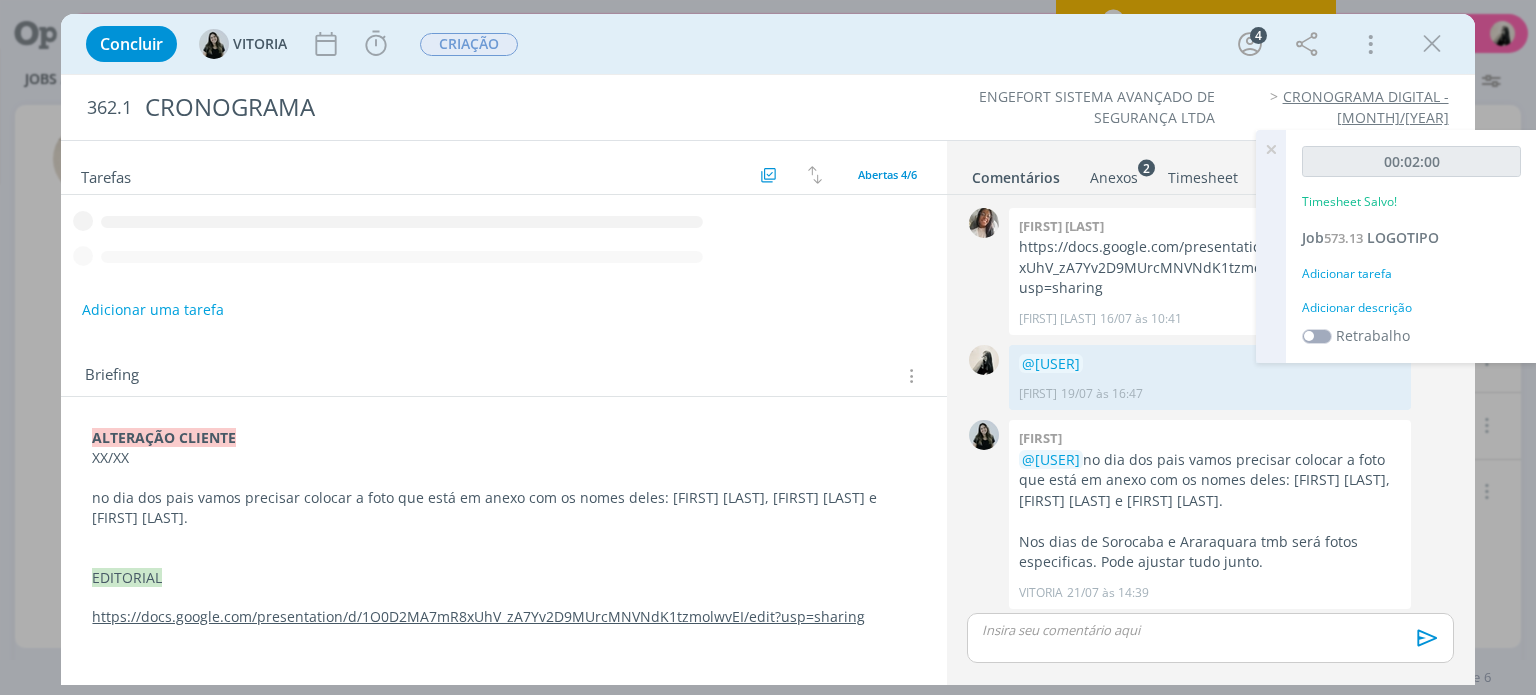 scroll, scrollTop: 3, scrollLeft: 0, axis: vertical 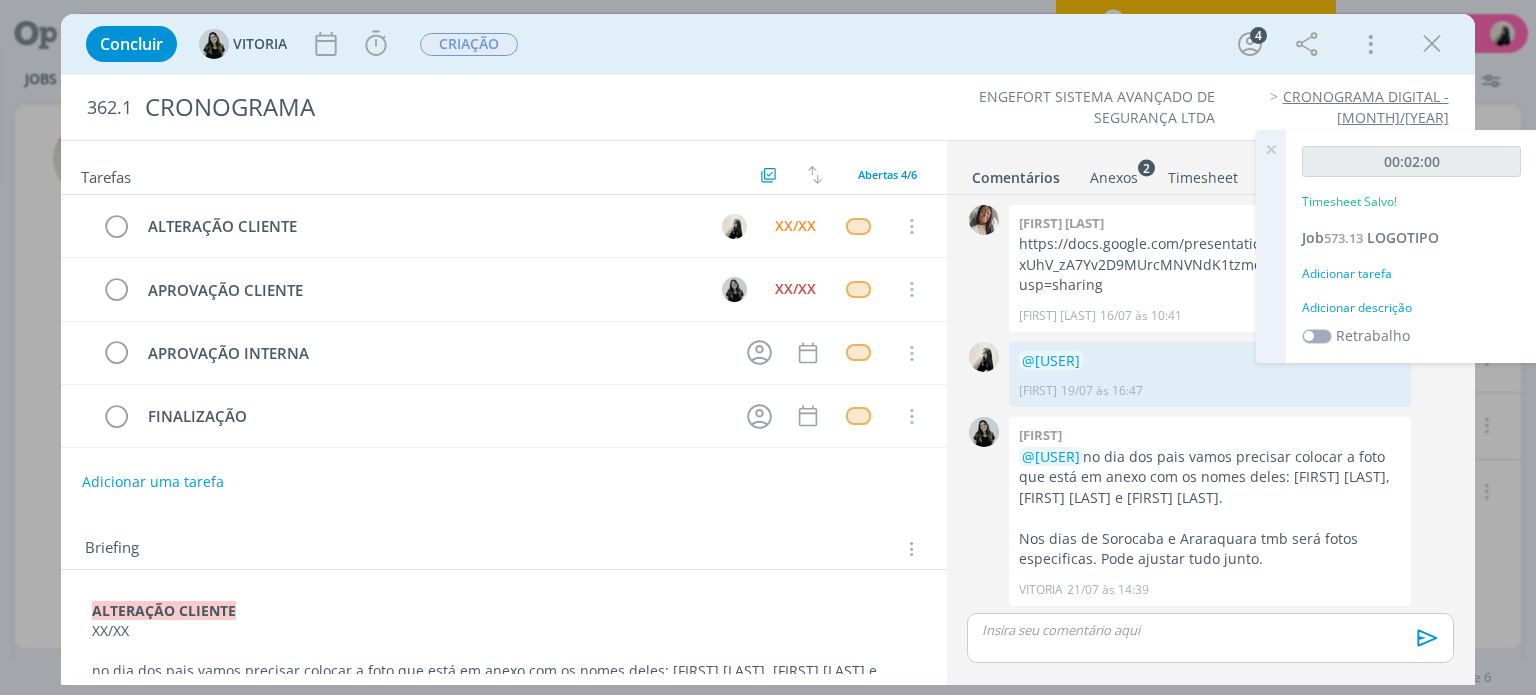 click at bounding box center [1210, 630] 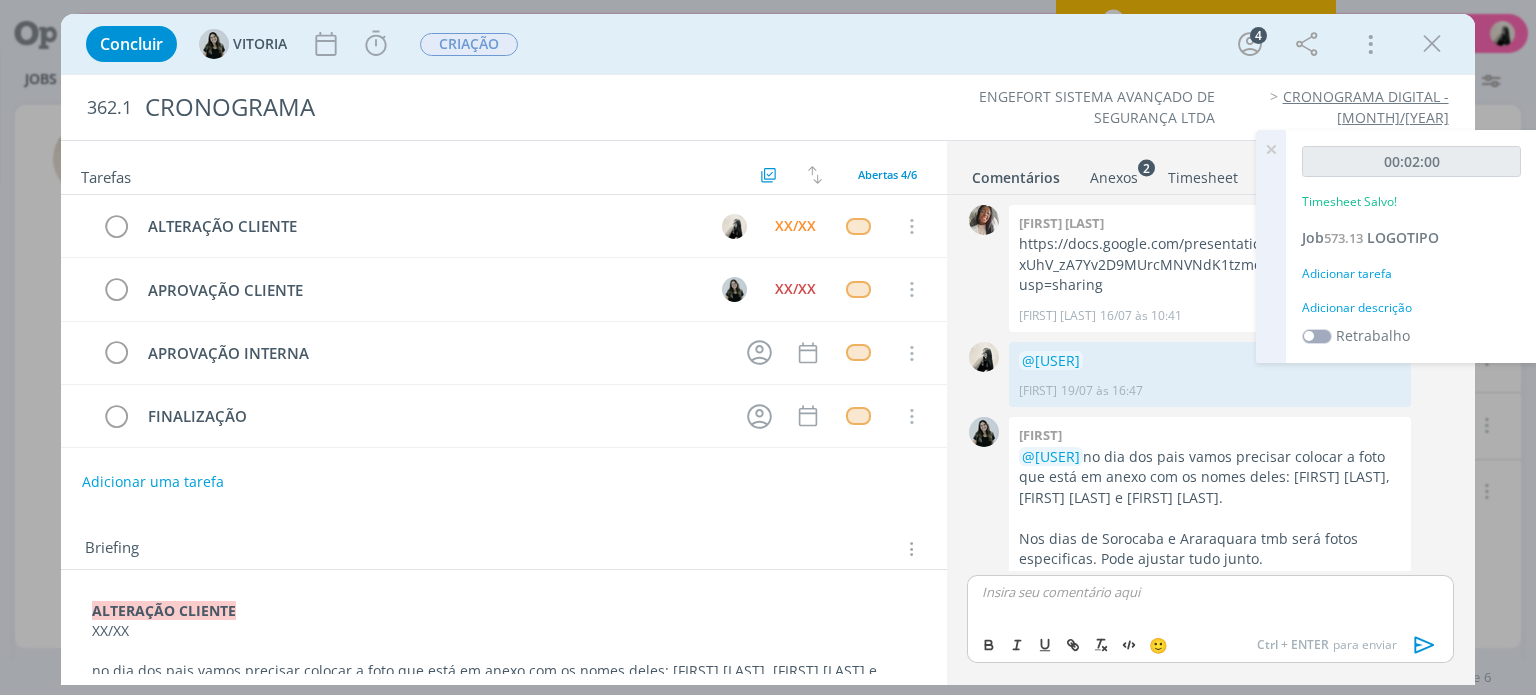scroll, scrollTop: 41, scrollLeft: 0, axis: vertical 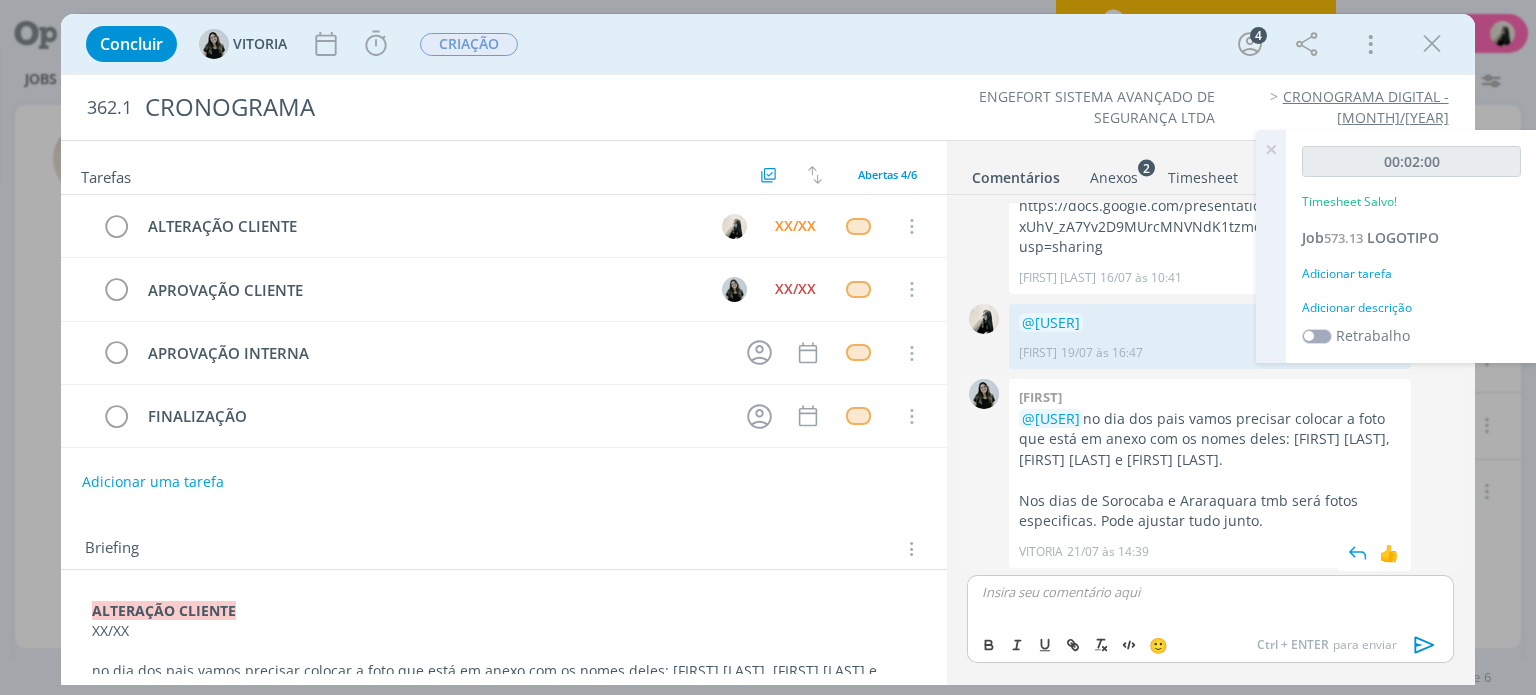 type 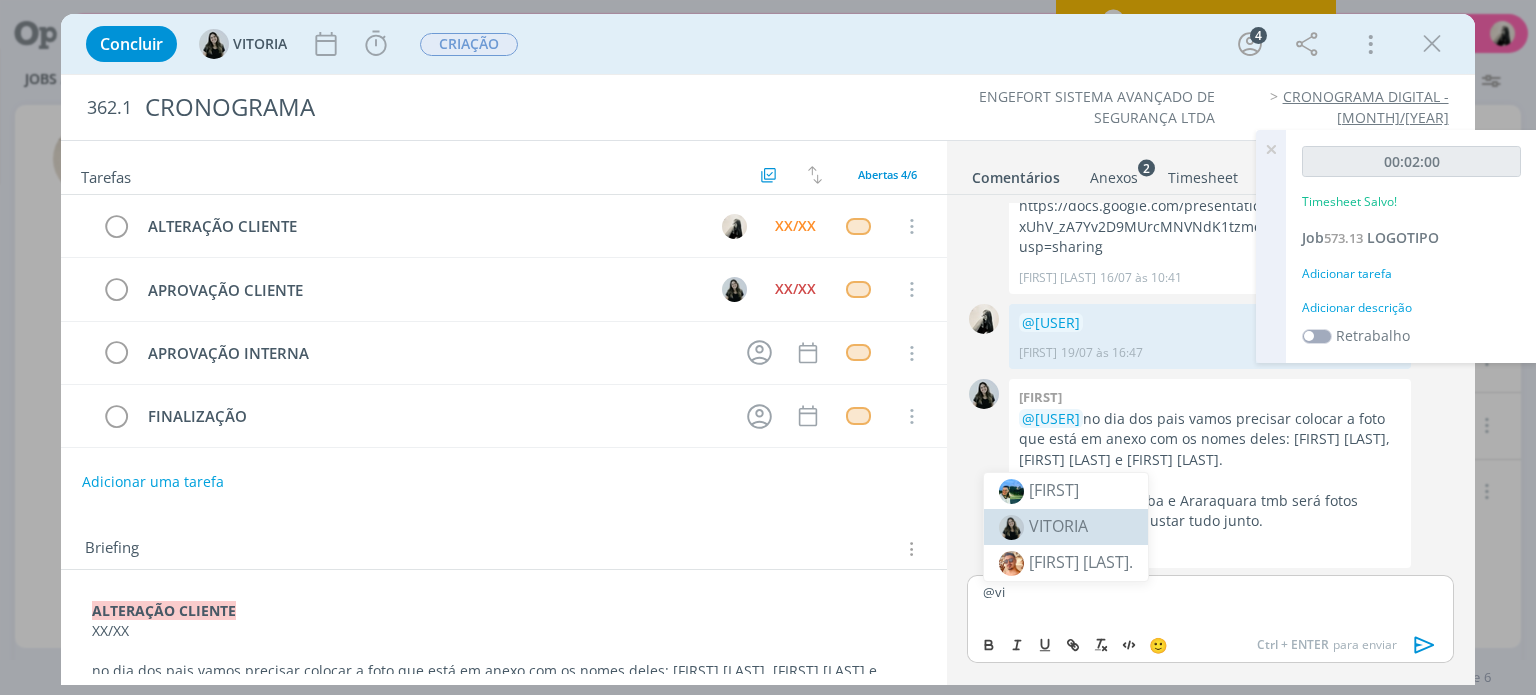 click on "VITORIA" at bounding box center (1058, 526) 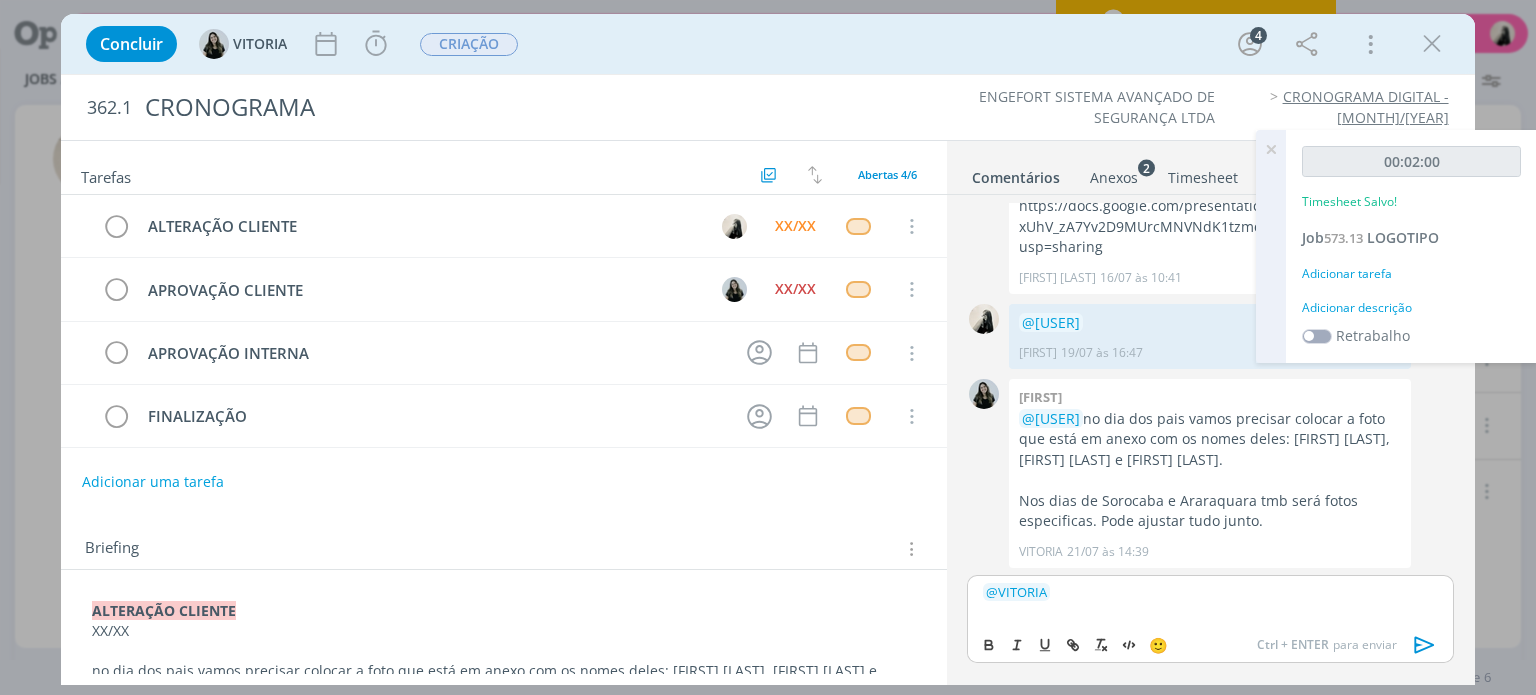 click 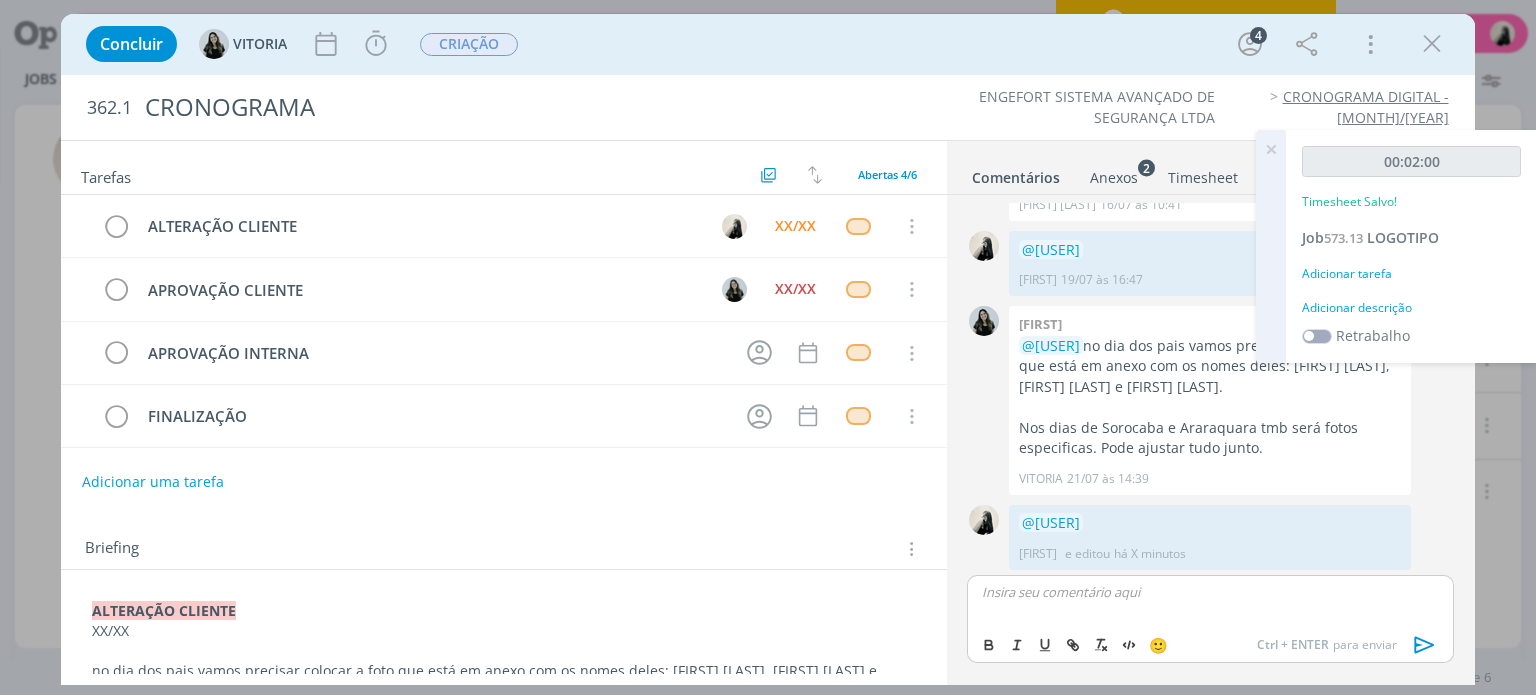 scroll, scrollTop: 116, scrollLeft: 0, axis: vertical 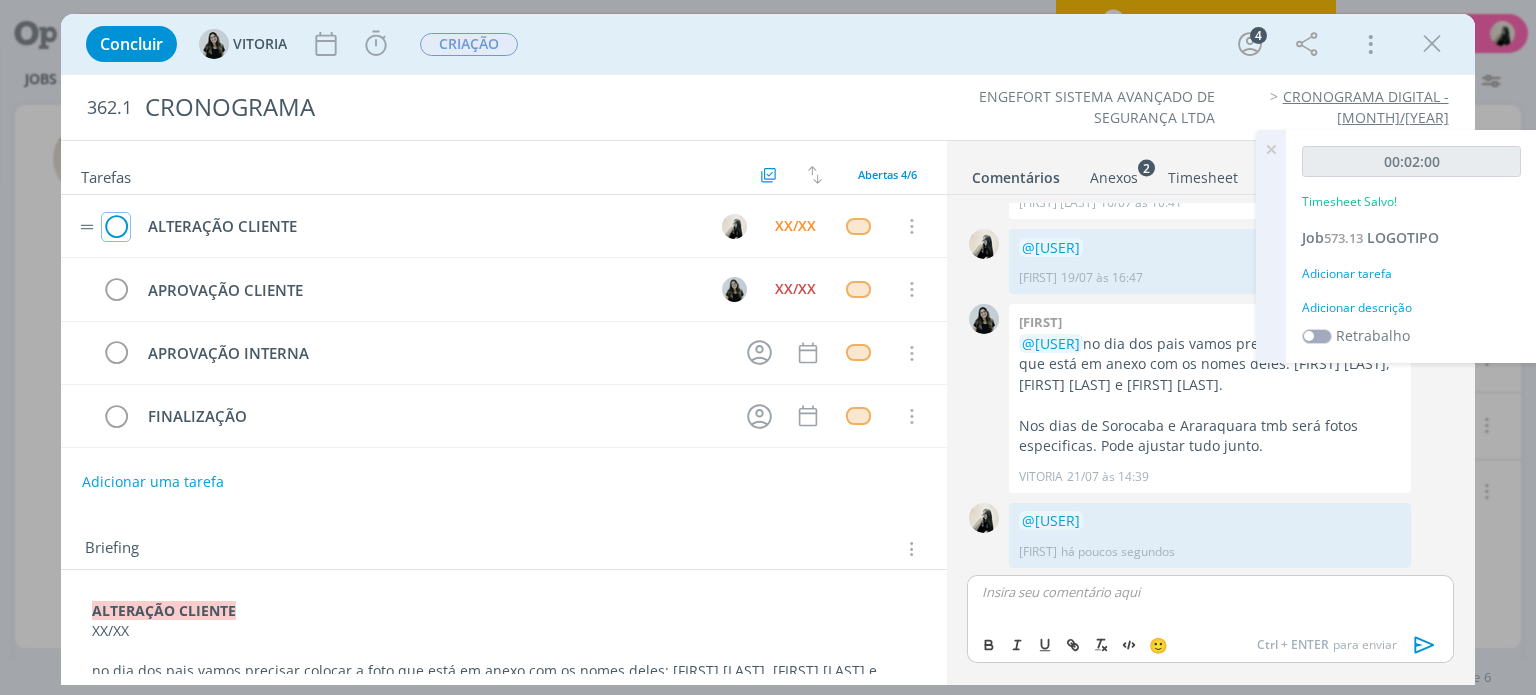 click at bounding box center (116, 227) 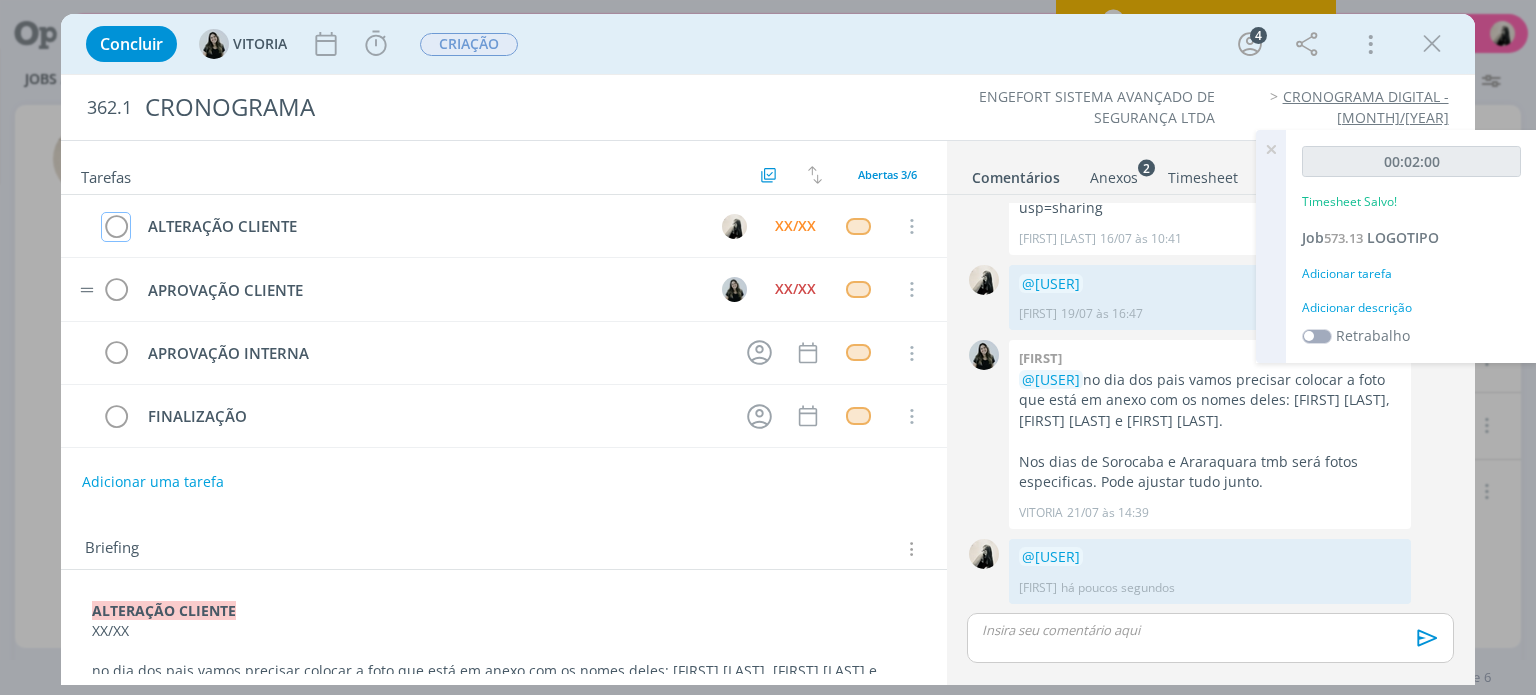 scroll, scrollTop: 78, scrollLeft: 0, axis: vertical 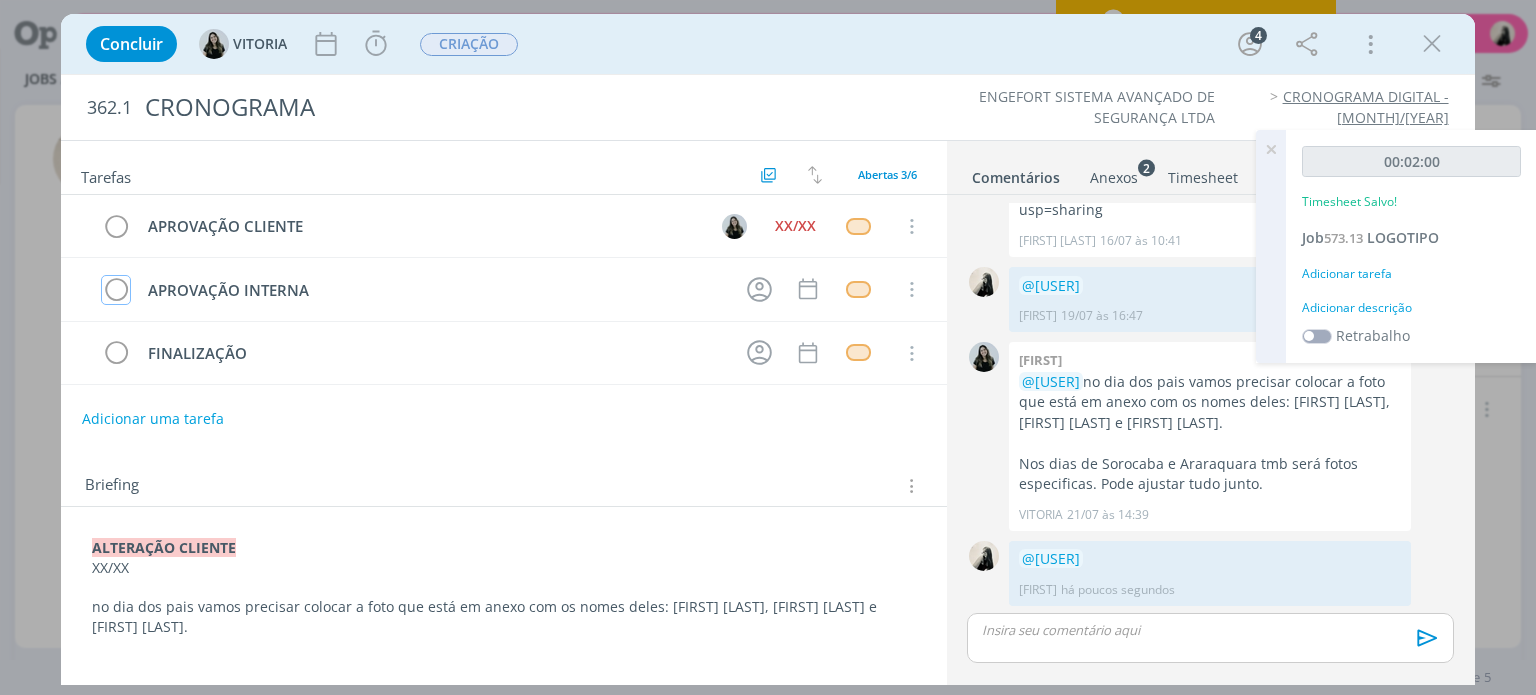 type 